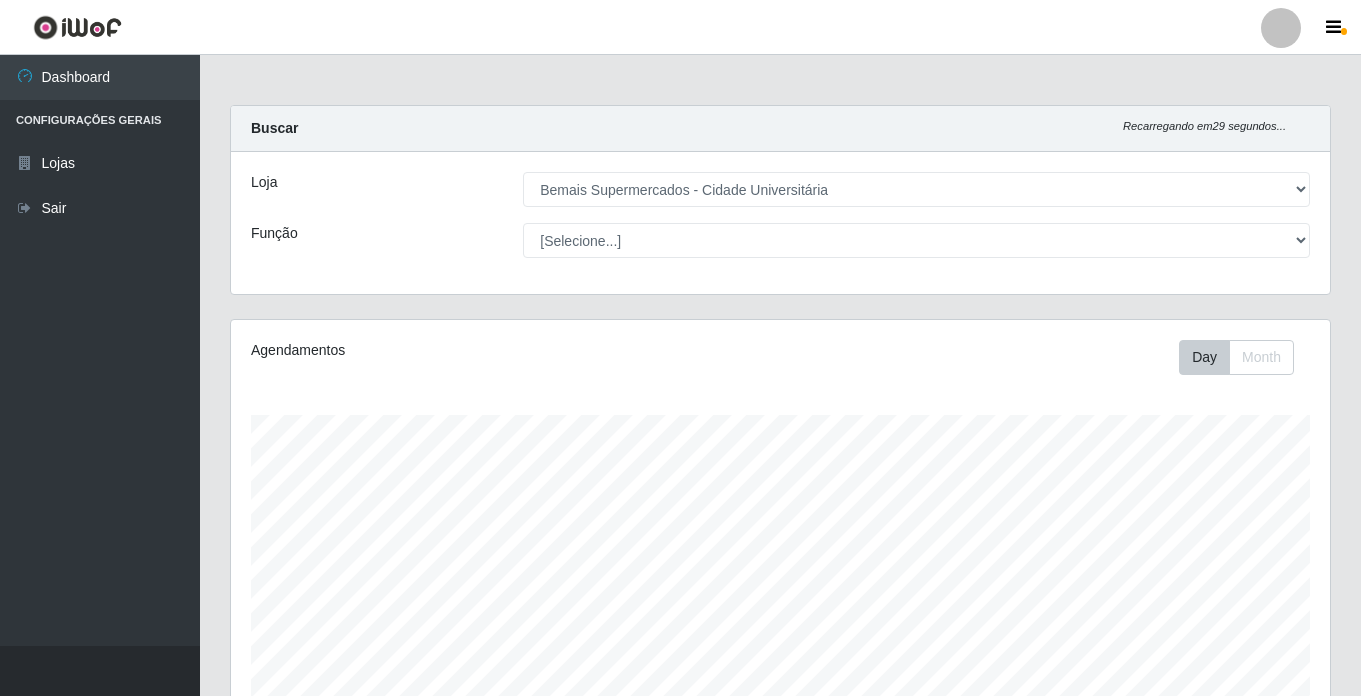 select on "250" 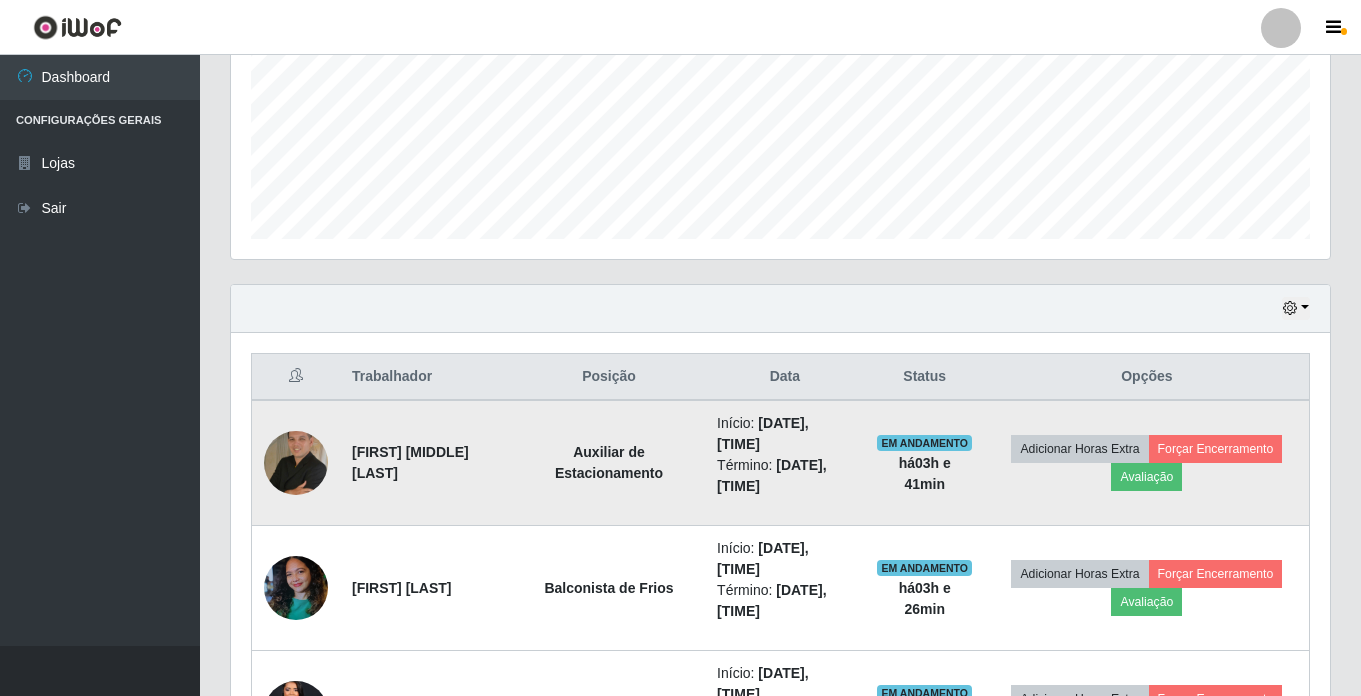 scroll, scrollTop: 999585, scrollLeft: 998901, axis: both 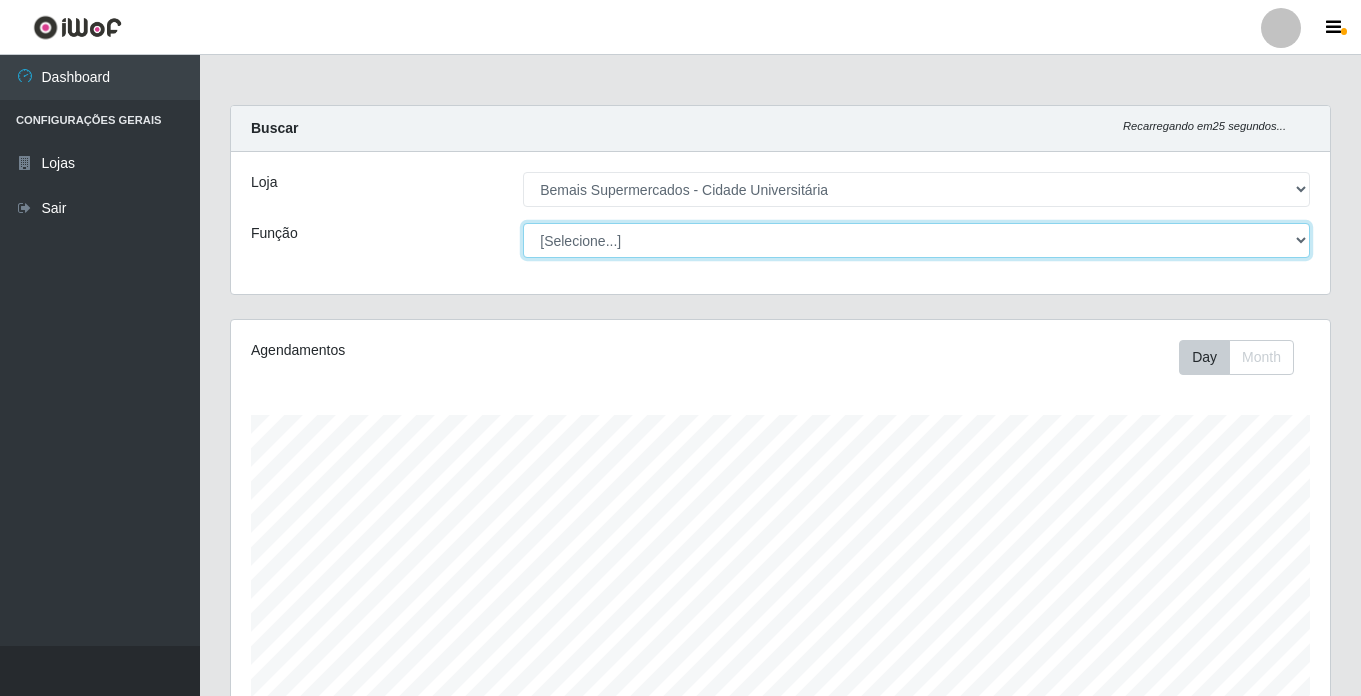 click on "[Selecione...] ASG ASG + ASG ++ Auxiliar de Estacionamento Auxiliar de Estacionamento + Auxiliar de Estacionamento ++ Auxiliar de Sushiman Auxiliar de Sushiman+ Auxiliar de Sushiman++ Balconista de Açougue  Balconista de Açougue + Balconista de Açougue ++ Balconista de Frios Balconista de Frios + Balconista de Frios ++ Balconista de Padaria  Balconista de Padaria + Balconista de Padaria ++ Embalador Embalador + Embalador ++ Operador de Caixa Operador de Caixa + Operador de Caixa ++ Repositor  Repositor + Repositor ++ Repositor de Hortifruti Repositor de Hortifruti + Repositor de Hortifruti ++" at bounding box center (916, 240) 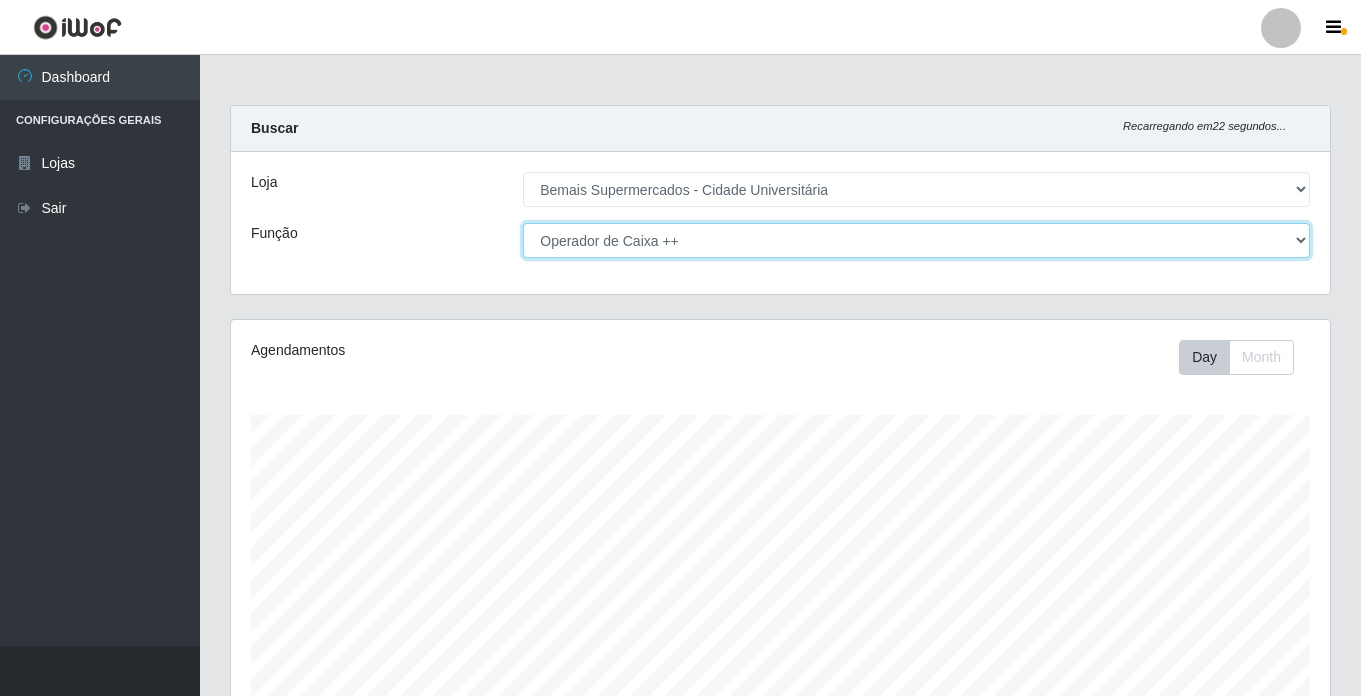 click on "[Selecione...] ASG ASG + ASG ++ Auxiliar de Estacionamento Auxiliar de Estacionamento + Auxiliar de Estacionamento ++ Auxiliar de Sushiman Auxiliar de Sushiman+ Auxiliar de Sushiman++ Balconista de Açougue  Balconista de Açougue + Balconista de Açougue ++ Balconista de Frios Balconista de Frios + Balconista de Frios ++ Balconista de Padaria  Balconista de Padaria + Balconista de Padaria ++ Embalador Embalador + Embalador ++ Operador de Caixa Operador de Caixa + Operador de Caixa ++ Repositor  Repositor + Repositor ++ Repositor de Hortifruti Repositor de Hortifruti + Repositor de Hortifruti ++" at bounding box center (916, 240) 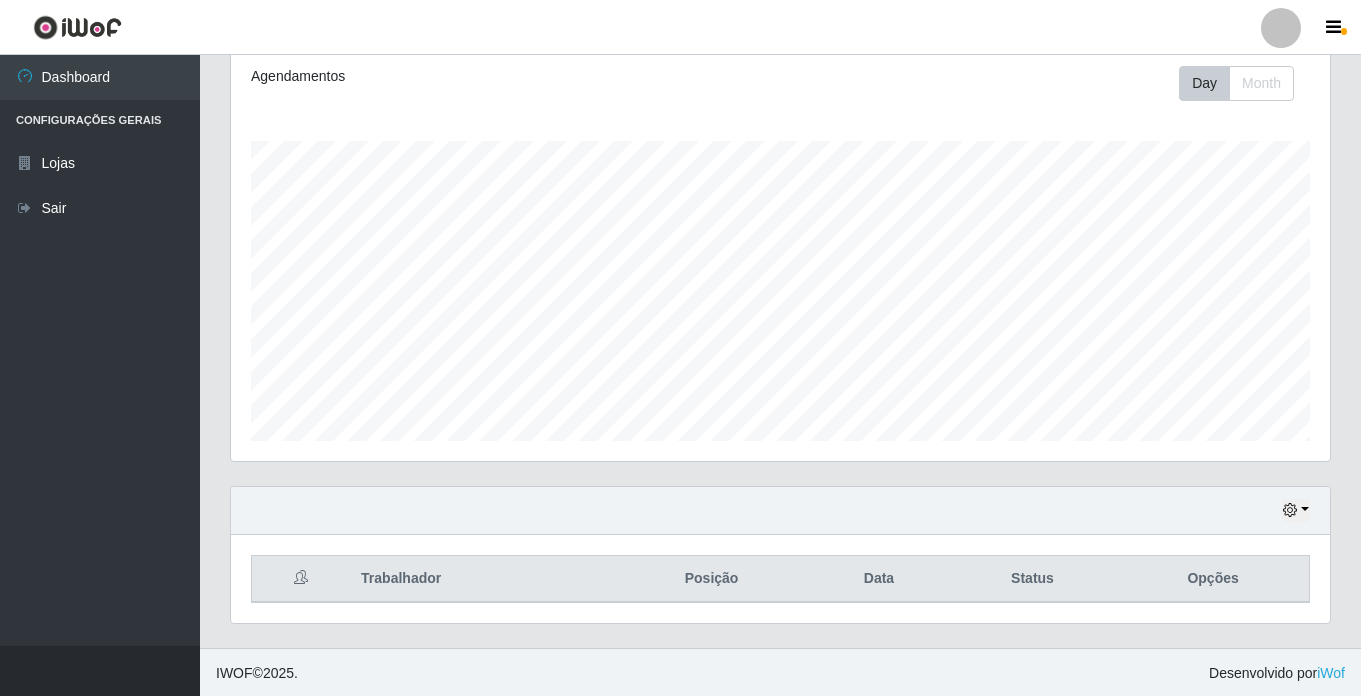 scroll, scrollTop: 276, scrollLeft: 0, axis: vertical 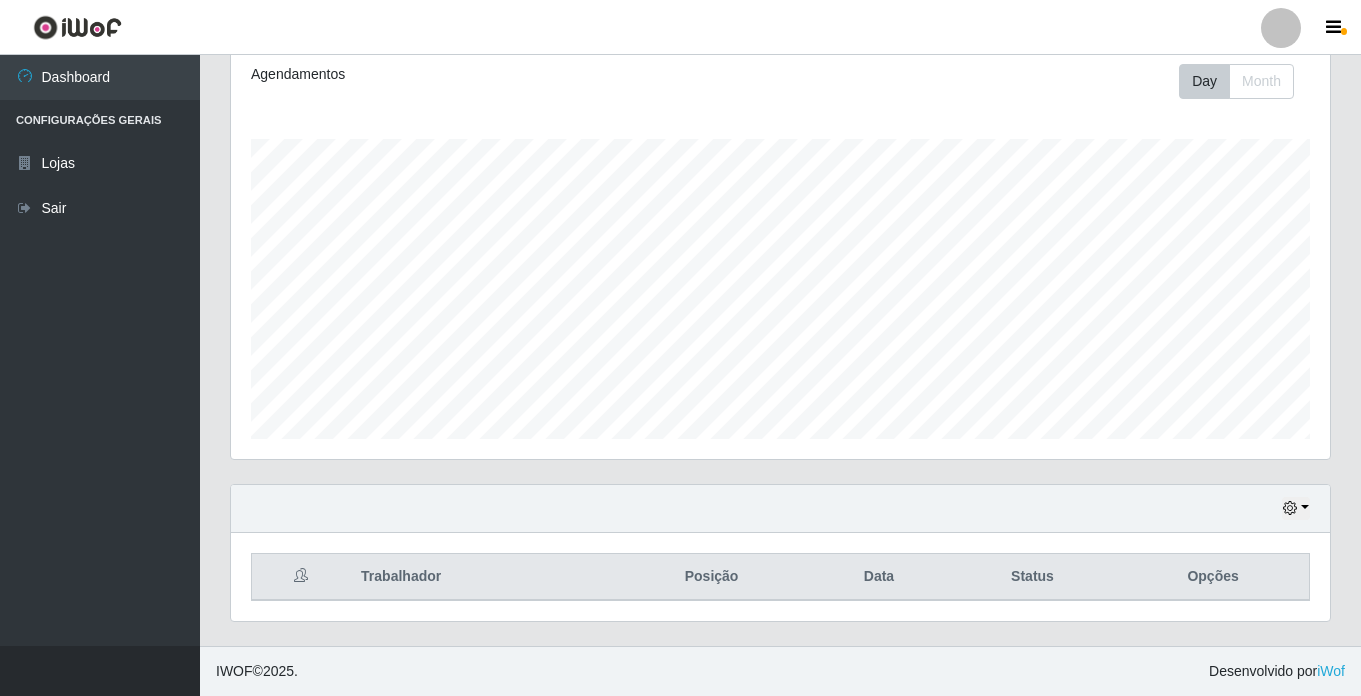 click on "Hoje 1 dia 3 dias 1 Semana Não encerrados" at bounding box center (780, 509) 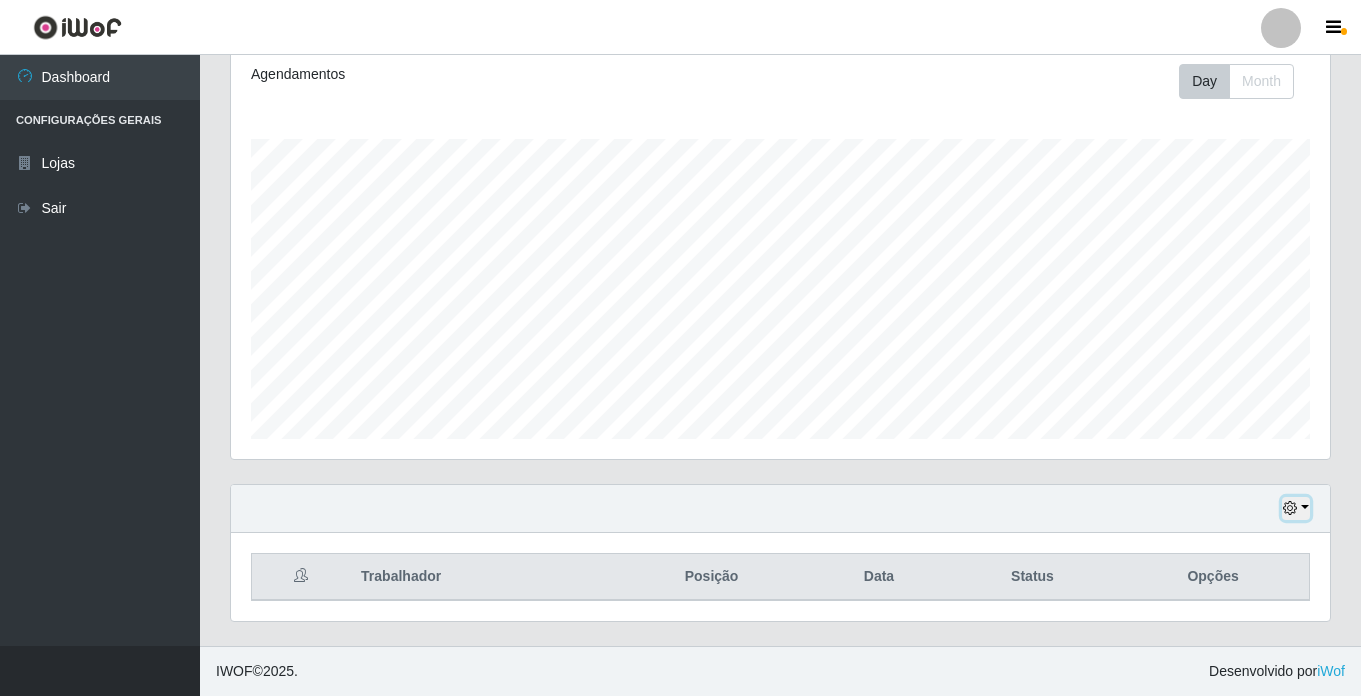 click at bounding box center [1296, 508] 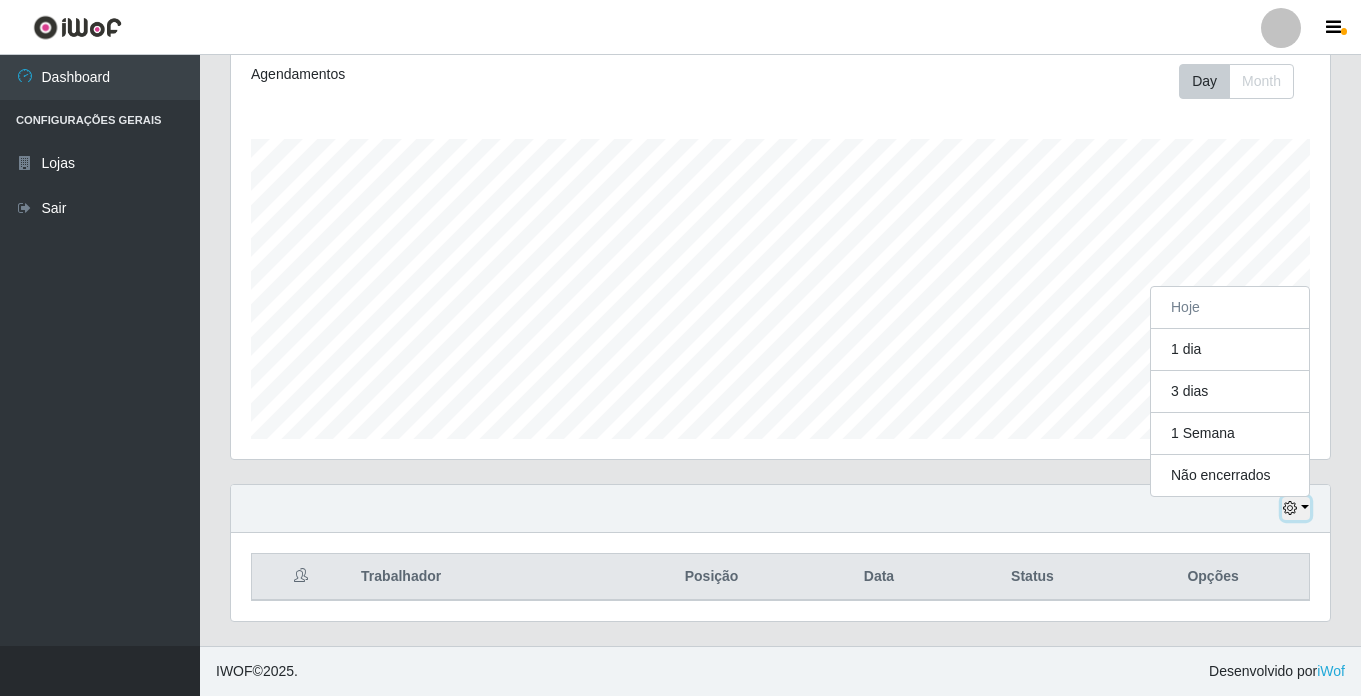 scroll, scrollTop: 415, scrollLeft: 1099, axis: both 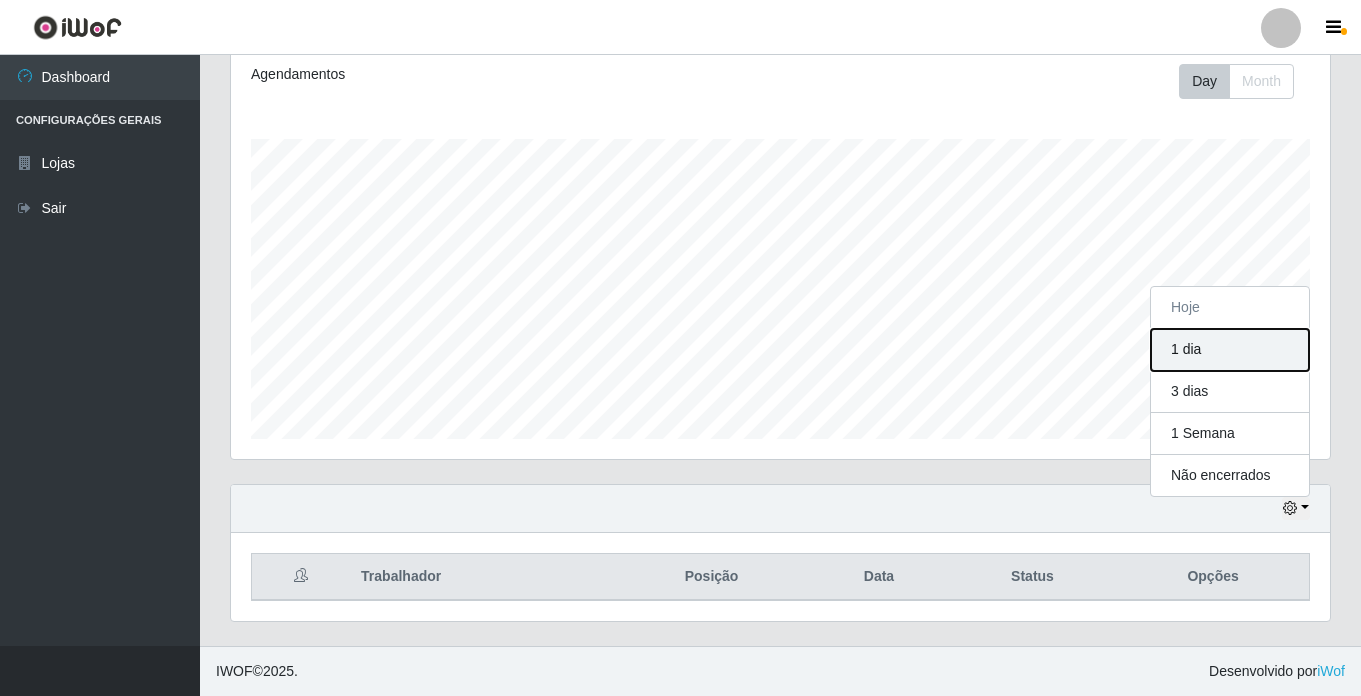 click on "1 dia" at bounding box center [1230, 350] 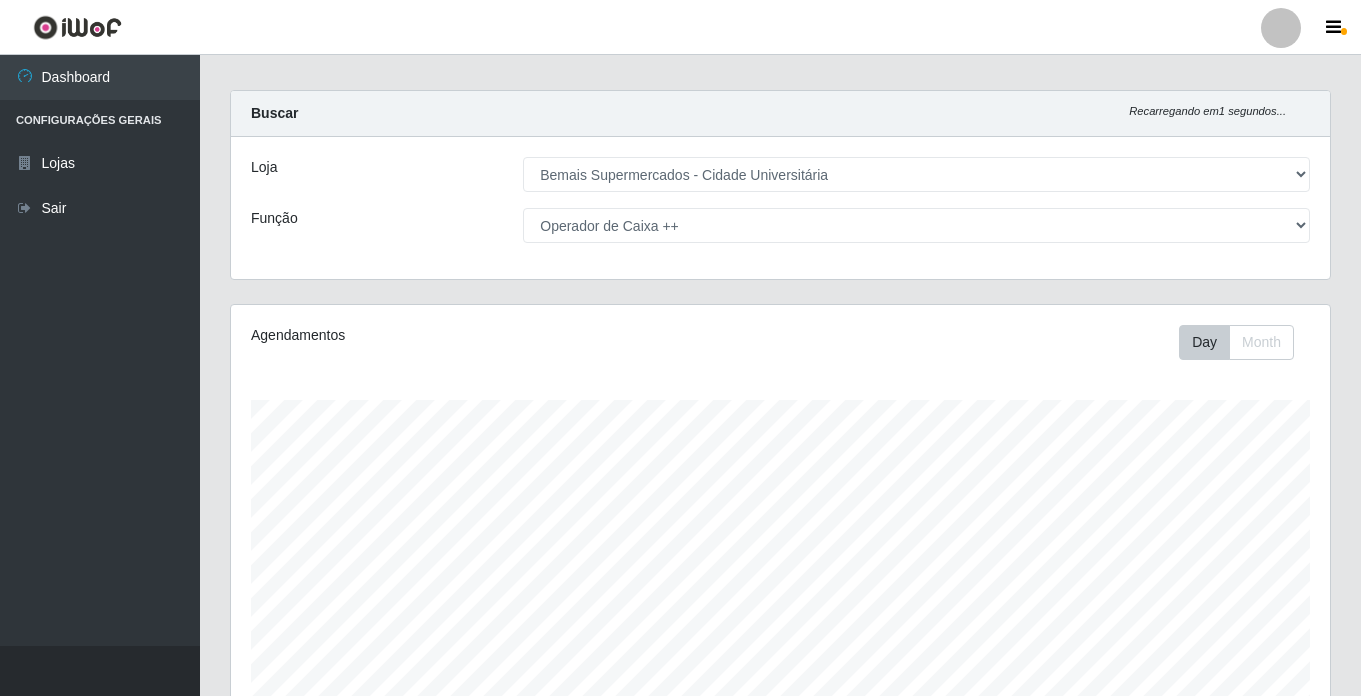 scroll, scrollTop: 0, scrollLeft: 0, axis: both 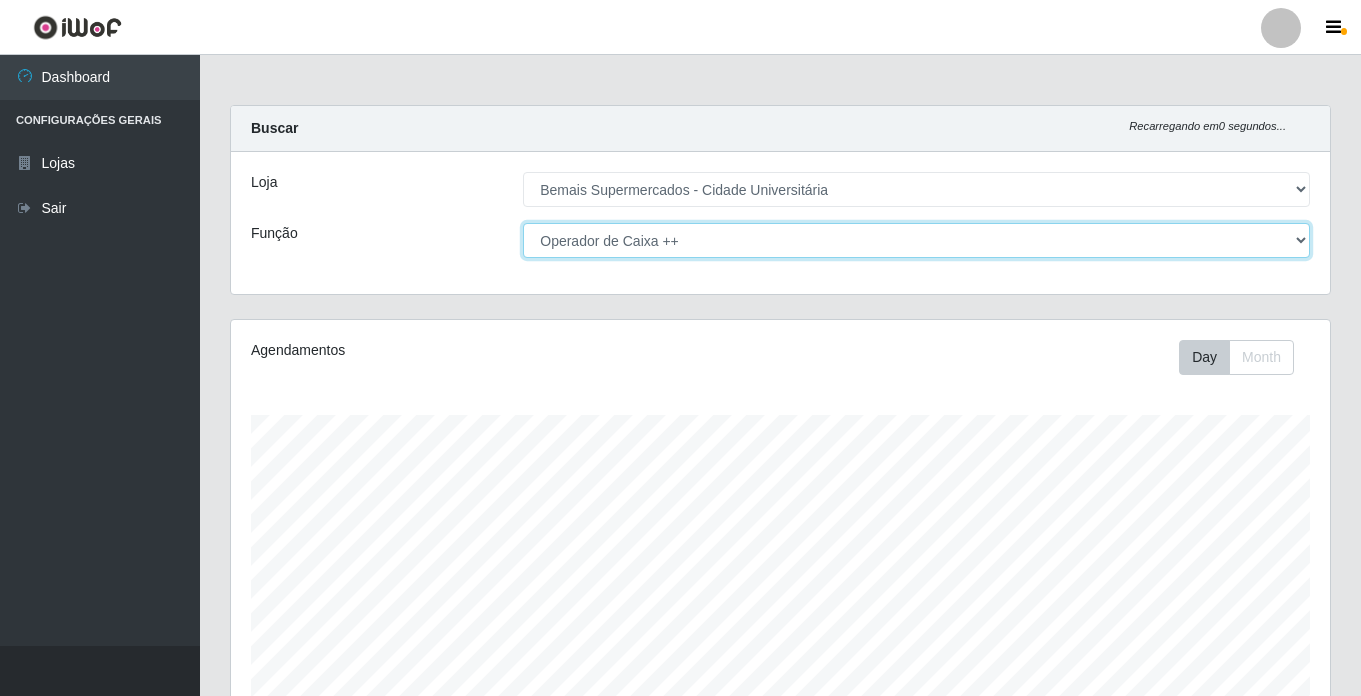 drag, startPoint x: 1300, startPoint y: 233, endPoint x: 1288, endPoint y: 237, distance: 12.649111 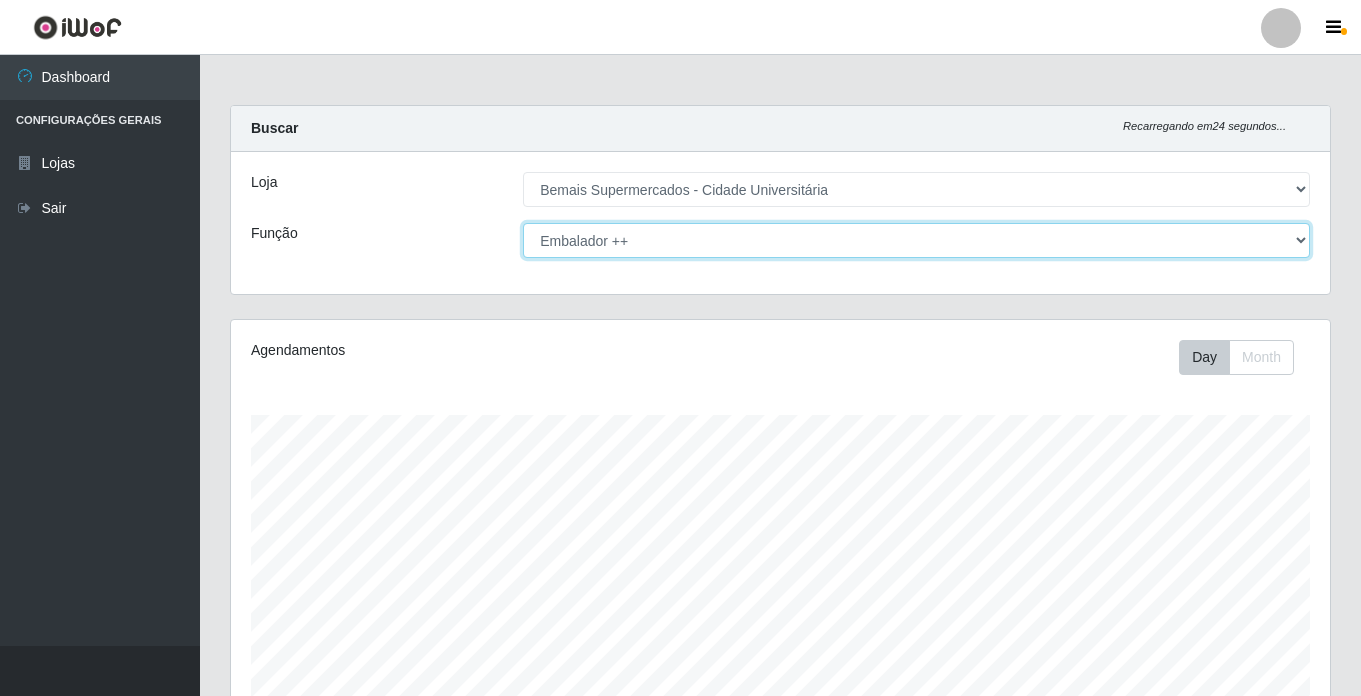 click on "[Selecione...] ASG ASG + ASG ++ Auxiliar de Estacionamento Auxiliar de Estacionamento + Auxiliar de Estacionamento ++ Auxiliar de Sushiman Auxiliar de Sushiman+ Auxiliar de Sushiman++ Balconista de Açougue  Balconista de Açougue + Balconista de Açougue ++ Balconista de Frios Balconista de Frios + Balconista de Frios ++ Balconista de Padaria  Balconista de Padaria + Balconista de Padaria ++ Embalador Embalador + Embalador ++ Operador de Caixa Operador de Caixa + Operador de Caixa ++ Repositor  Repositor + Repositor ++ Repositor de Hortifruti Repositor de Hortifruti + Repositor de Hortifruti ++" at bounding box center [916, 240] 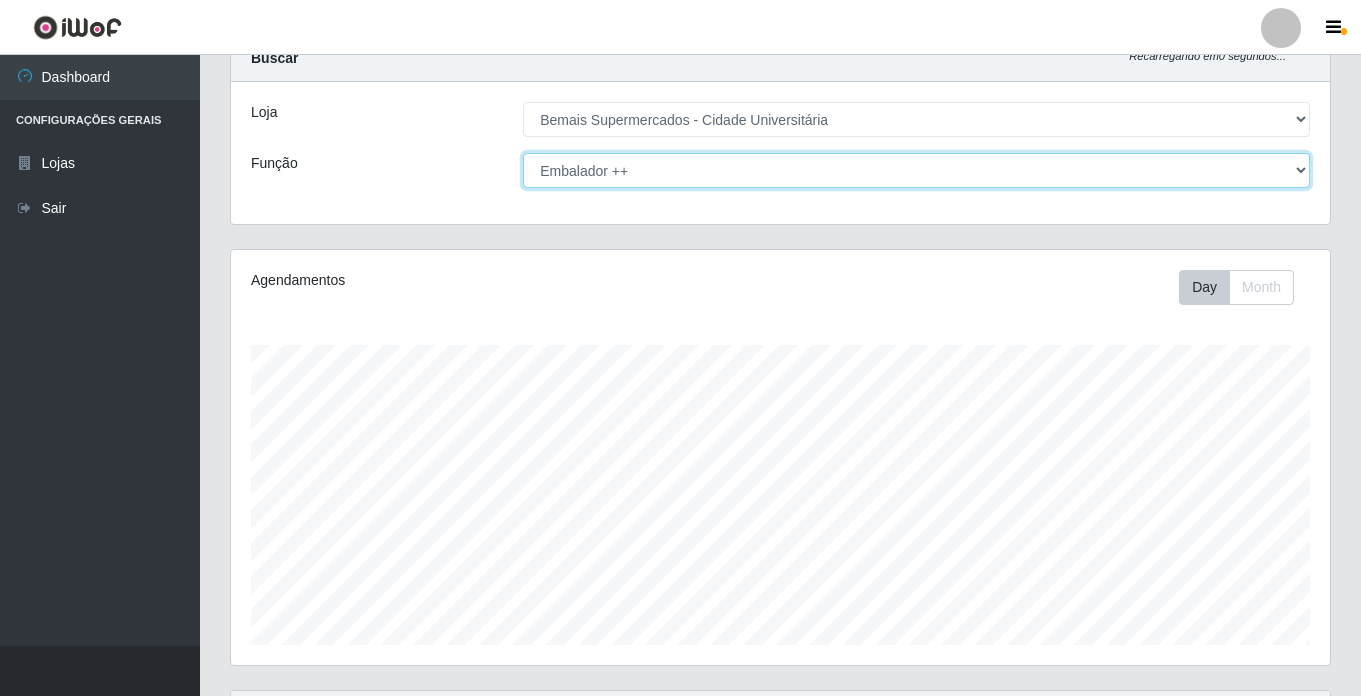 scroll, scrollTop: 54, scrollLeft: 0, axis: vertical 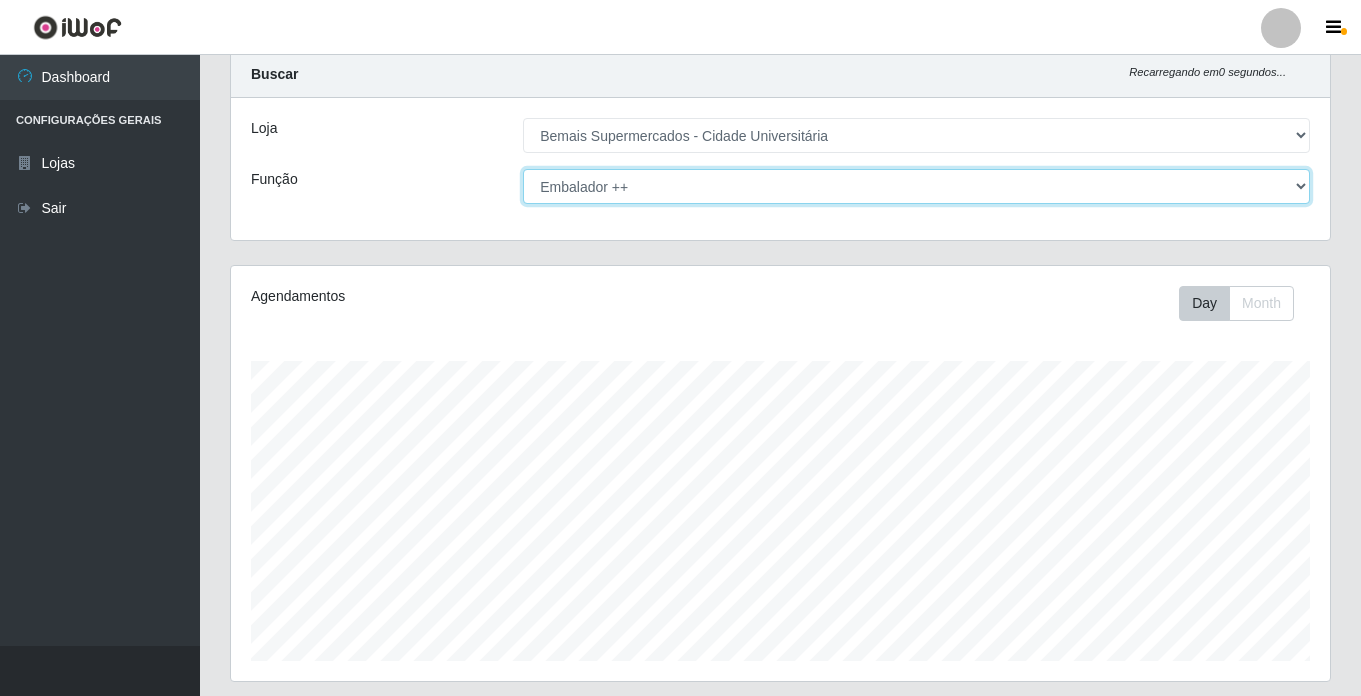 click on "[Selecione...] ASG ASG + ASG ++ Auxiliar de Estacionamento Auxiliar de Estacionamento + Auxiliar de Estacionamento ++ Auxiliar de Sushiman Auxiliar de Sushiman+ Auxiliar de Sushiman++ Balconista de Açougue  Balconista de Açougue + Balconista de Açougue ++ Balconista de Frios Balconista de Frios + Balconista de Frios ++ Balconista de Padaria  Balconista de Padaria + Balconista de Padaria ++ Embalador Embalador + Embalador ++ Operador de Caixa Operador de Caixa + Operador de Caixa ++ Repositor  Repositor + Repositor ++ Repositor de Hortifruti Repositor de Hortifruti + Repositor de Hortifruti ++" at bounding box center [916, 186] 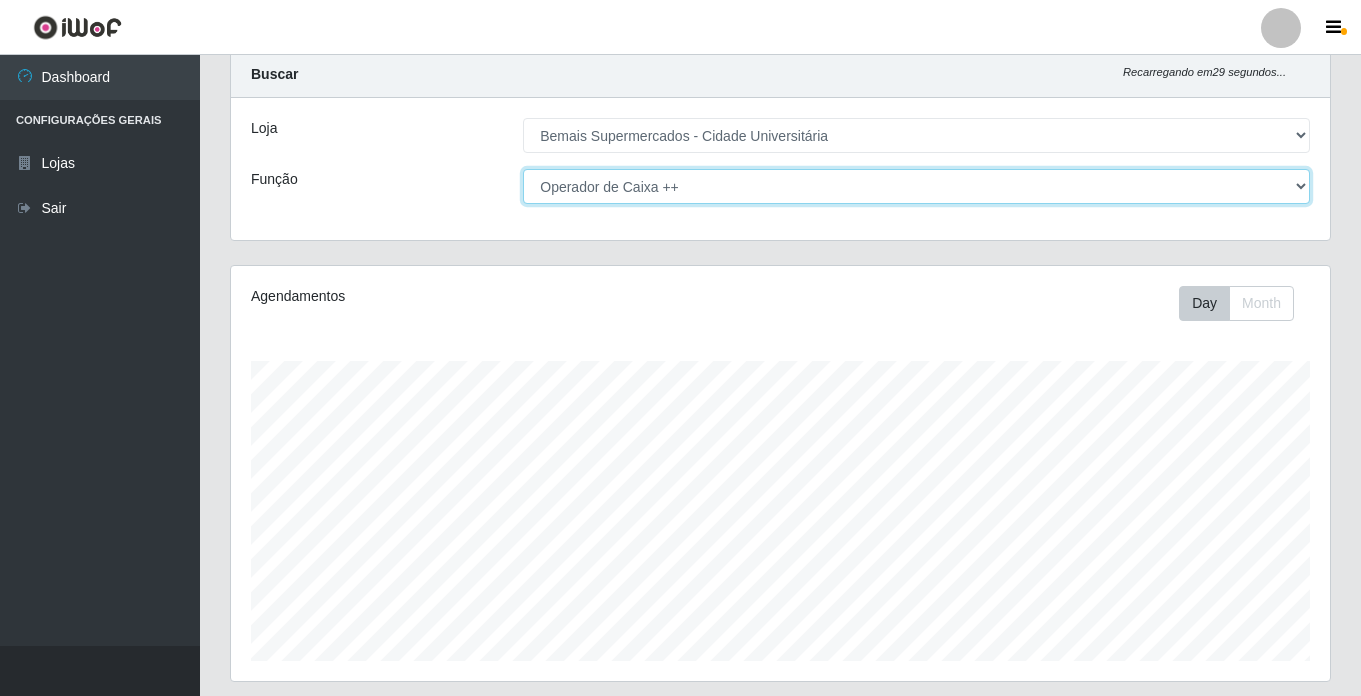click on "[Selecione...] ASG ASG + ASG ++ Auxiliar de Estacionamento Auxiliar de Estacionamento + Auxiliar de Estacionamento ++ Auxiliar de Sushiman Auxiliar de Sushiman+ Auxiliar de Sushiman++ Balconista de Açougue  Balconista de Açougue + Balconista de Açougue ++ Balconista de Frios Balconista de Frios + Balconista de Frios ++ Balconista de Padaria  Balconista de Padaria + Balconista de Padaria ++ Embalador Embalador + Embalador ++ Operador de Caixa Operador de Caixa + Operador de Caixa ++ Repositor  Repositor + Repositor ++ Repositor de Hortifruti Repositor de Hortifruti + Repositor de Hortifruti ++" at bounding box center (916, 186) 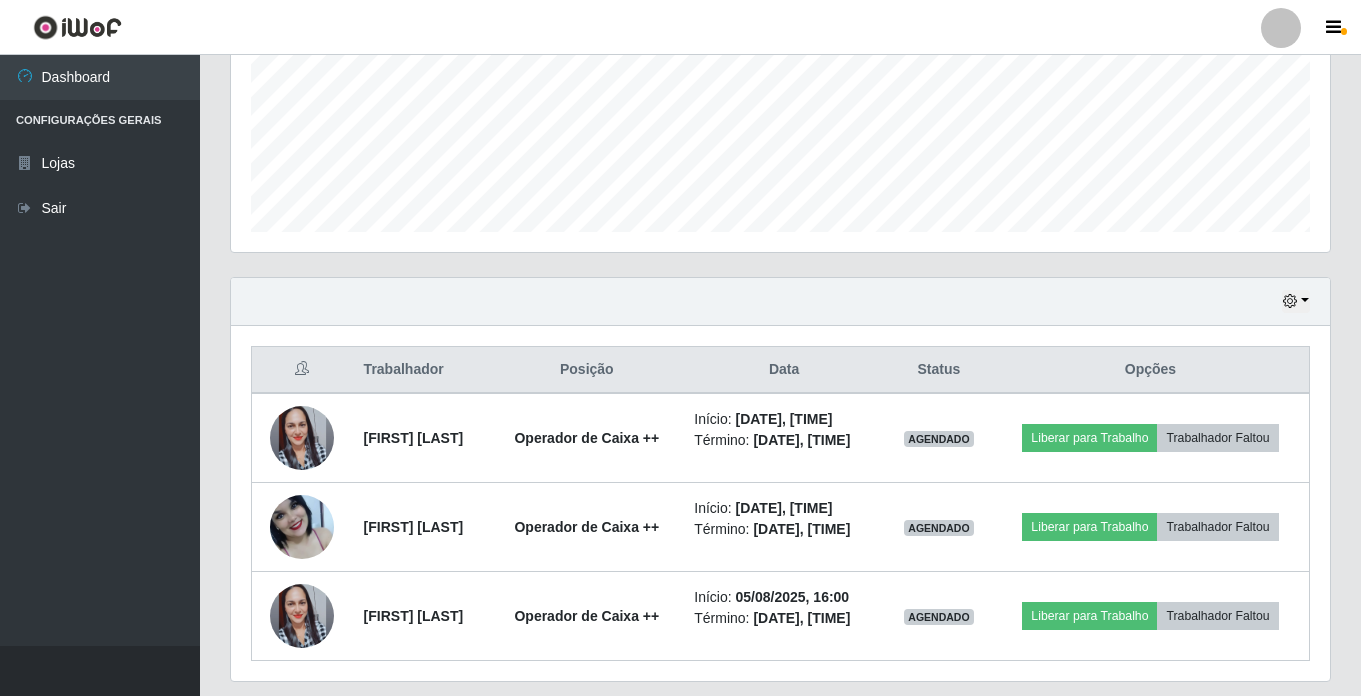 scroll, scrollTop: 543, scrollLeft: 0, axis: vertical 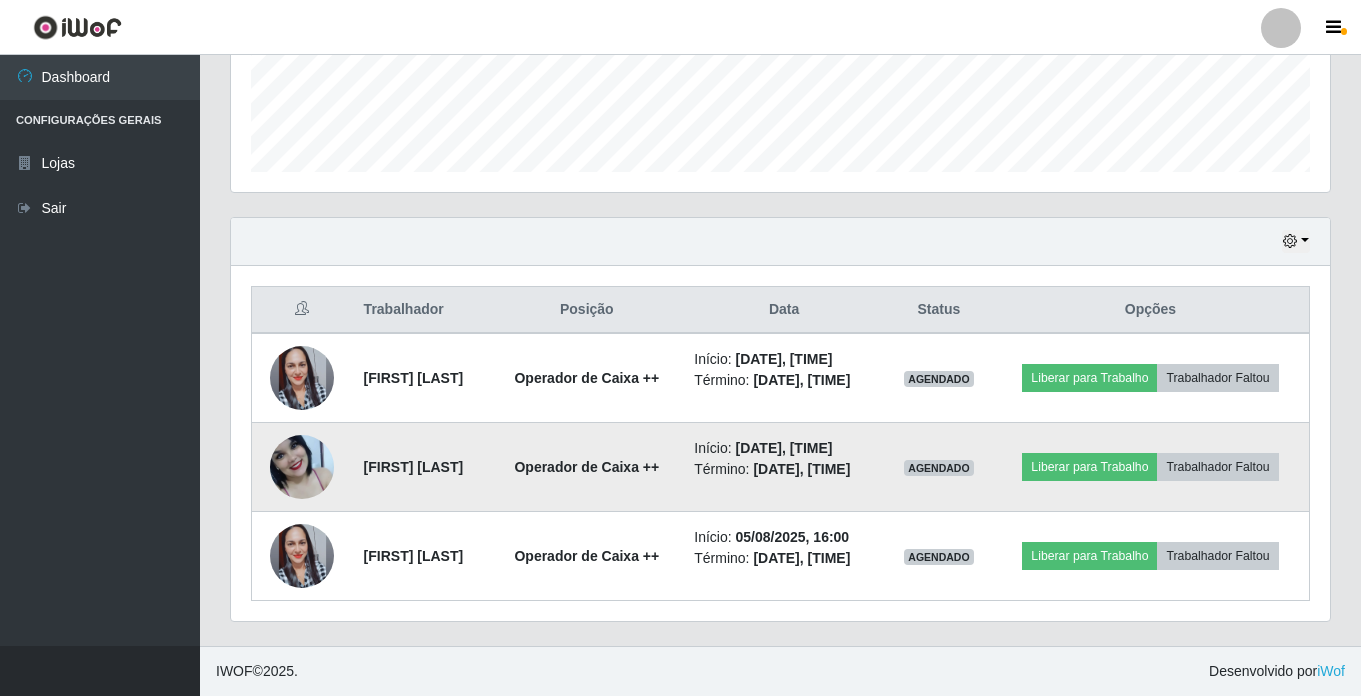 click at bounding box center (302, 467) 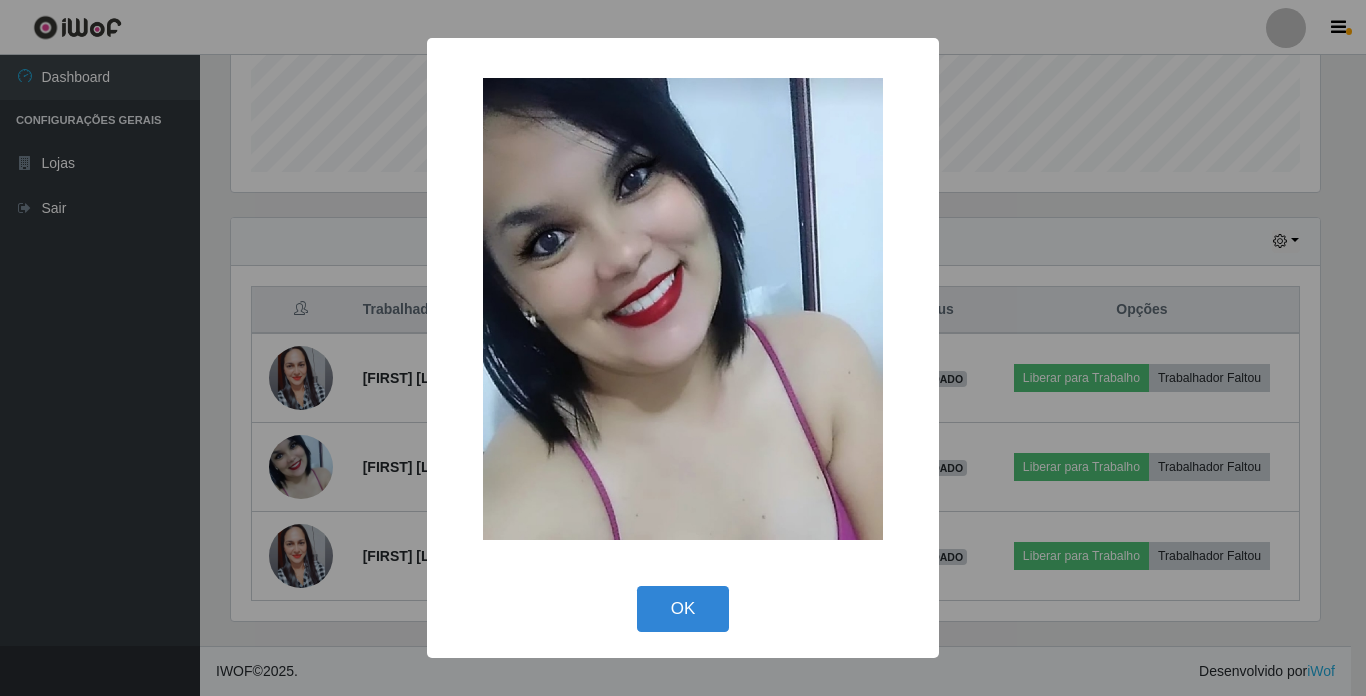 click on "× OK Cancel" at bounding box center (683, 348) 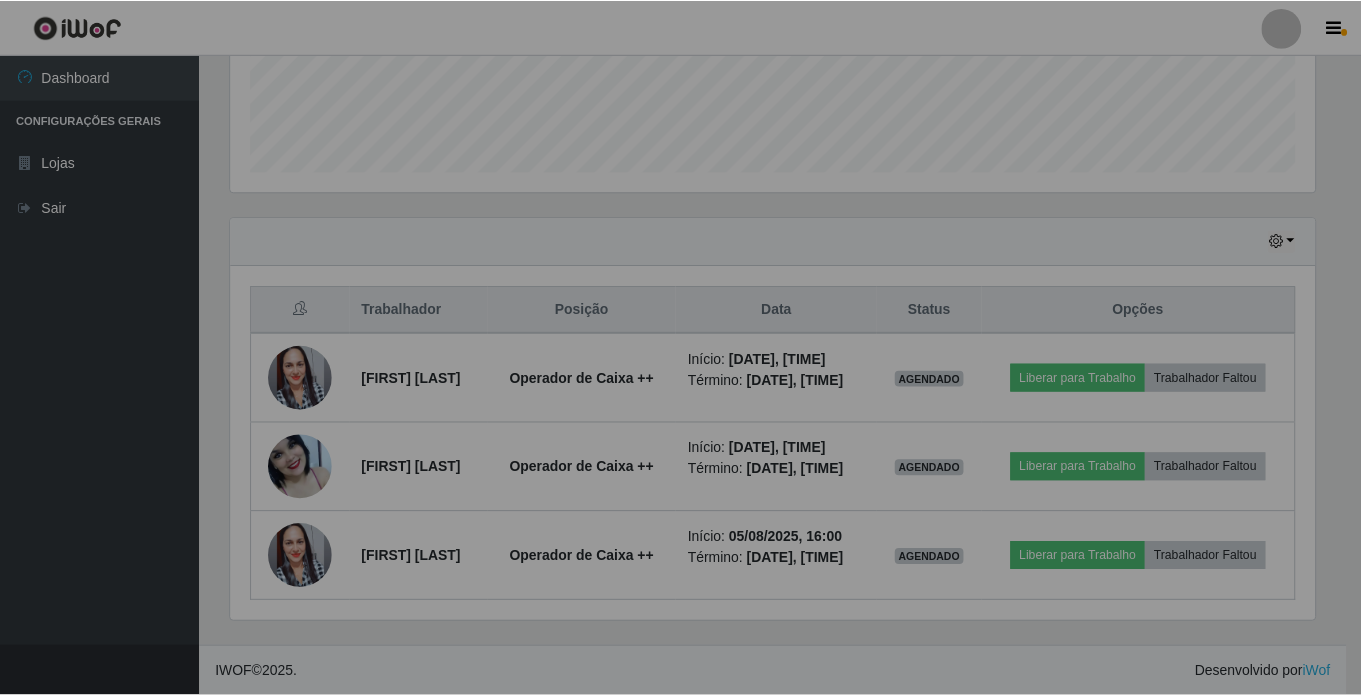 scroll, scrollTop: 999585, scrollLeft: 998901, axis: both 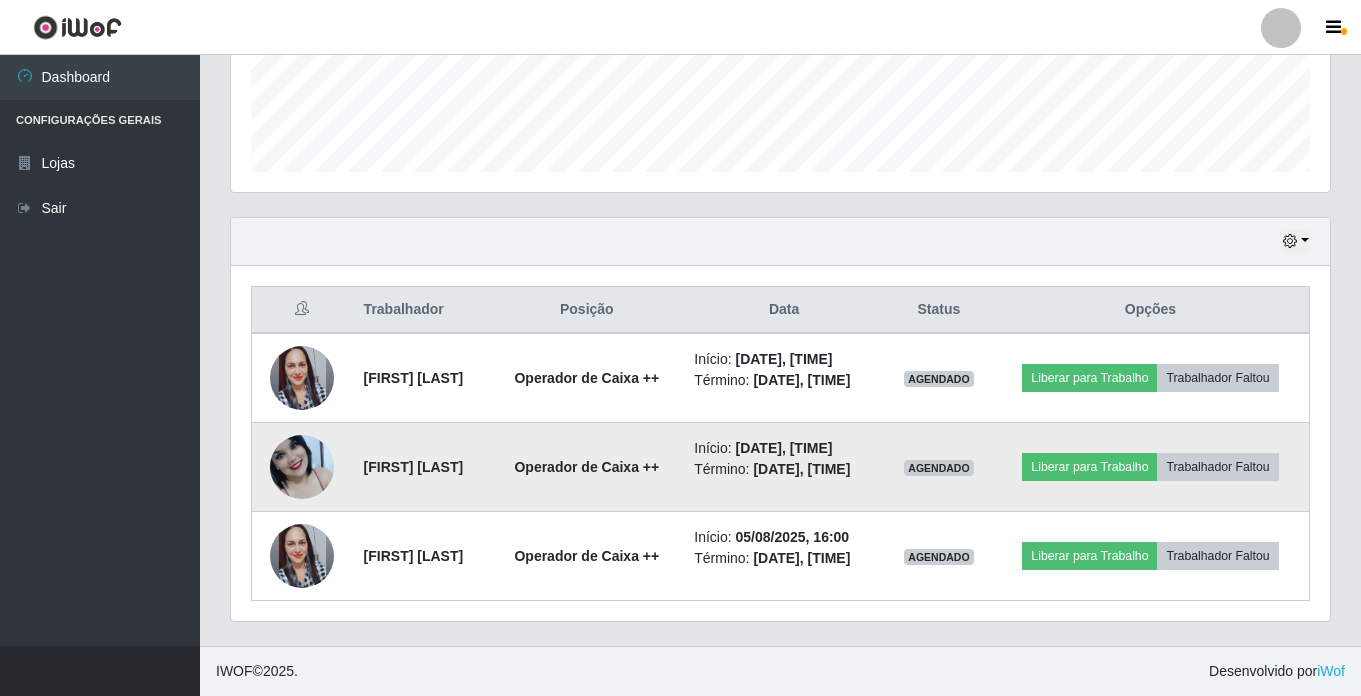 click at bounding box center (302, 467) 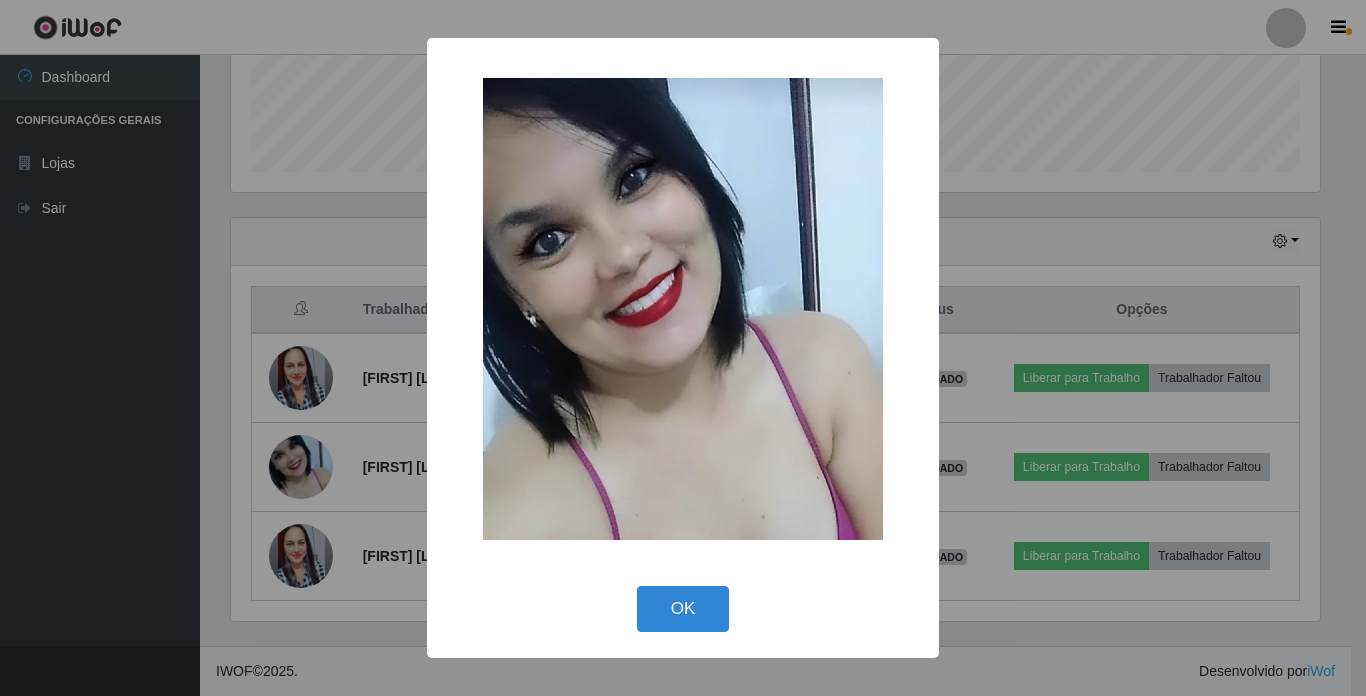 click on "× OK Cancel" at bounding box center (683, 348) 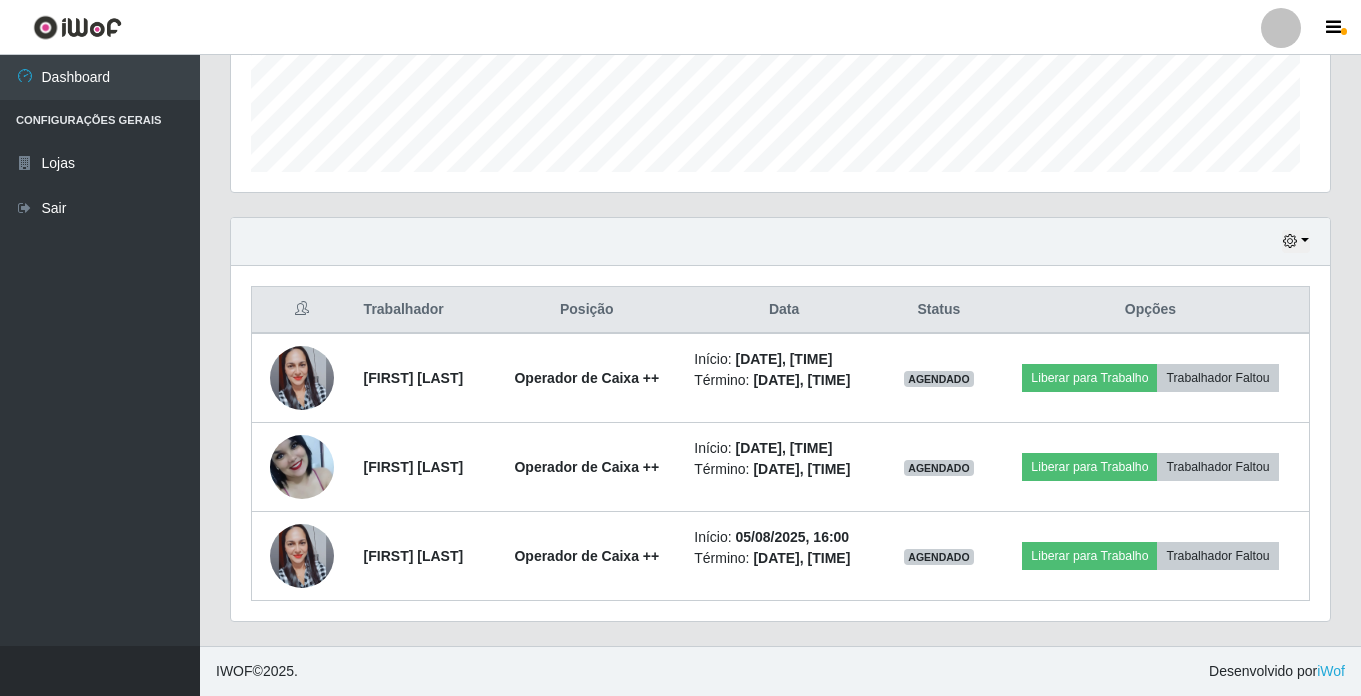 scroll, scrollTop: 999585, scrollLeft: 998901, axis: both 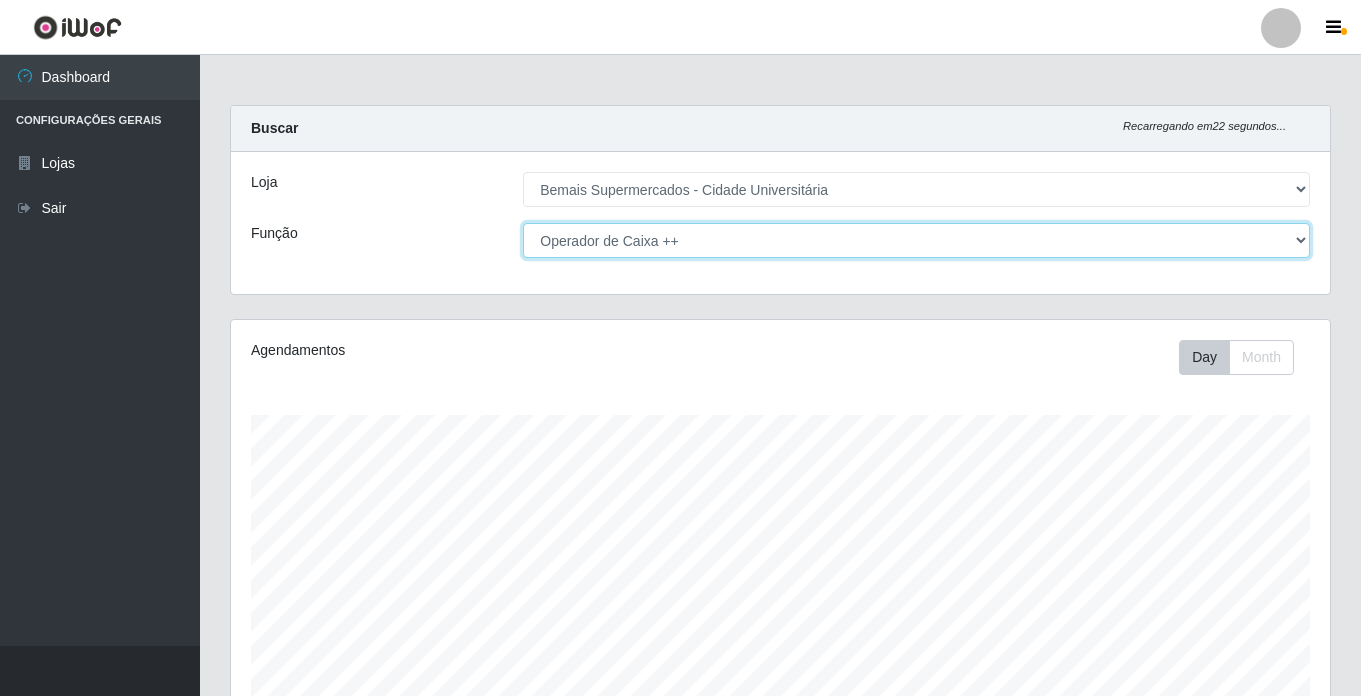 click on "[Selecione...] ASG ASG + ASG ++ Auxiliar de Estacionamento Auxiliar de Estacionamento + Auxiliar de Estacionamento ++ Auxiliar de Sushiman Auxiliar de Sushiman+ Auxiliar de Sushiman++ Balconista de Açougue  Balconista de Açougue + Balconista de Açougue ++ Balconista de Frios Balconista de Frios + Balconista de Frios ++ Balconista de Padaria  Balconista de Padaria + Balconista de Padaria ++ Embalador Embalador + Embalador ++ Operador de Caixa Operador de Caixa + Operador de Caixa ++ Repositor  Repositor + Repositor ++ Repositor de Hortifruti Repositor de Hortifruti + Repositor de Hortifruti ++" at bounding box center [916, 240] 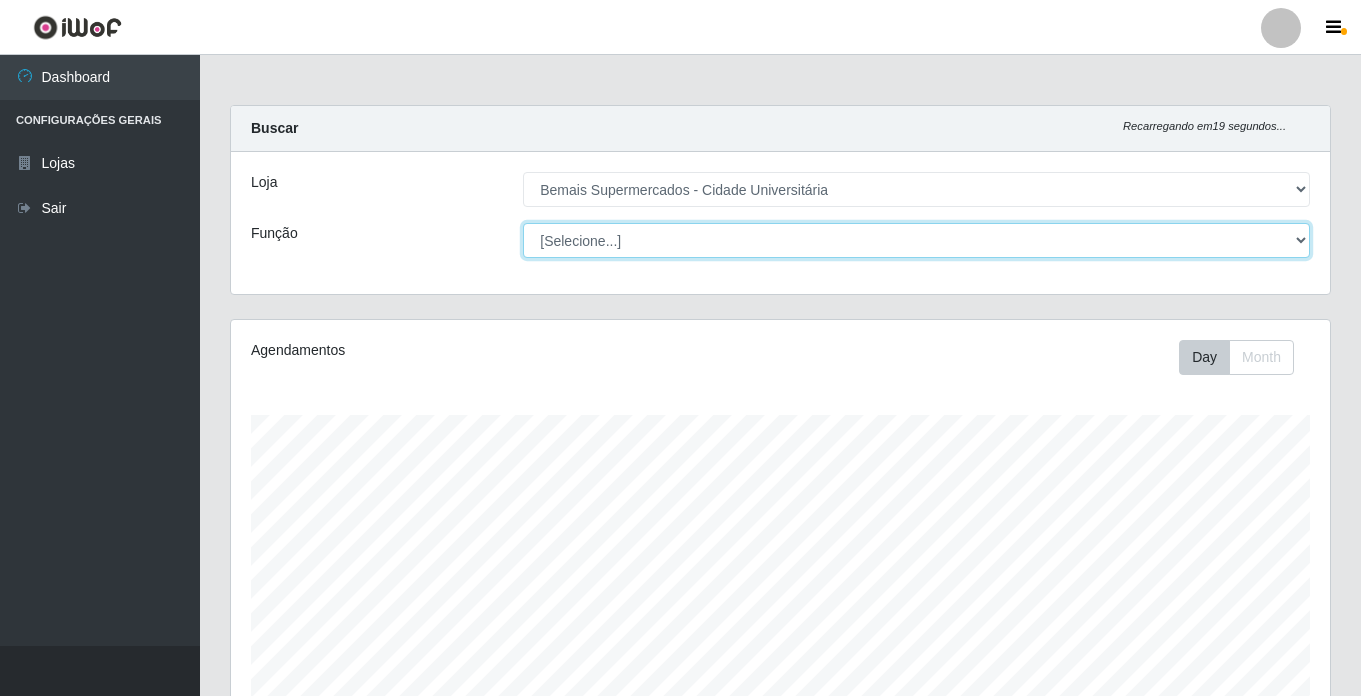 click on "[Selecione...] ASG ASG + ASG ++ Auxiliar de Estacionamento Auxiliar de Estacionamento + Auxiliar de Estacionamento ++ Auxiliar de Sushiman Auxiliar de Sushiman+ Auxiliar de Sushiman++ Balconista de Açougue  Balconista de Açougue + Balconista de Açougue ++ Balconista de Frios Balconista de Frios + Balconista de Frios ++ Balconista de Padaria  Balconista de Padaria + Balconista de Padaria ++ Embalador Embalador + Embalador ++ Operador de Caixa Operador de Caixa + Operador de Caixa ++ Repositor  Repositor + Repositor ++ Repositor de Hortifruti Repositor de Hortifruti + Repositor de Hortifruti ++" at bounding box center [916, 240] 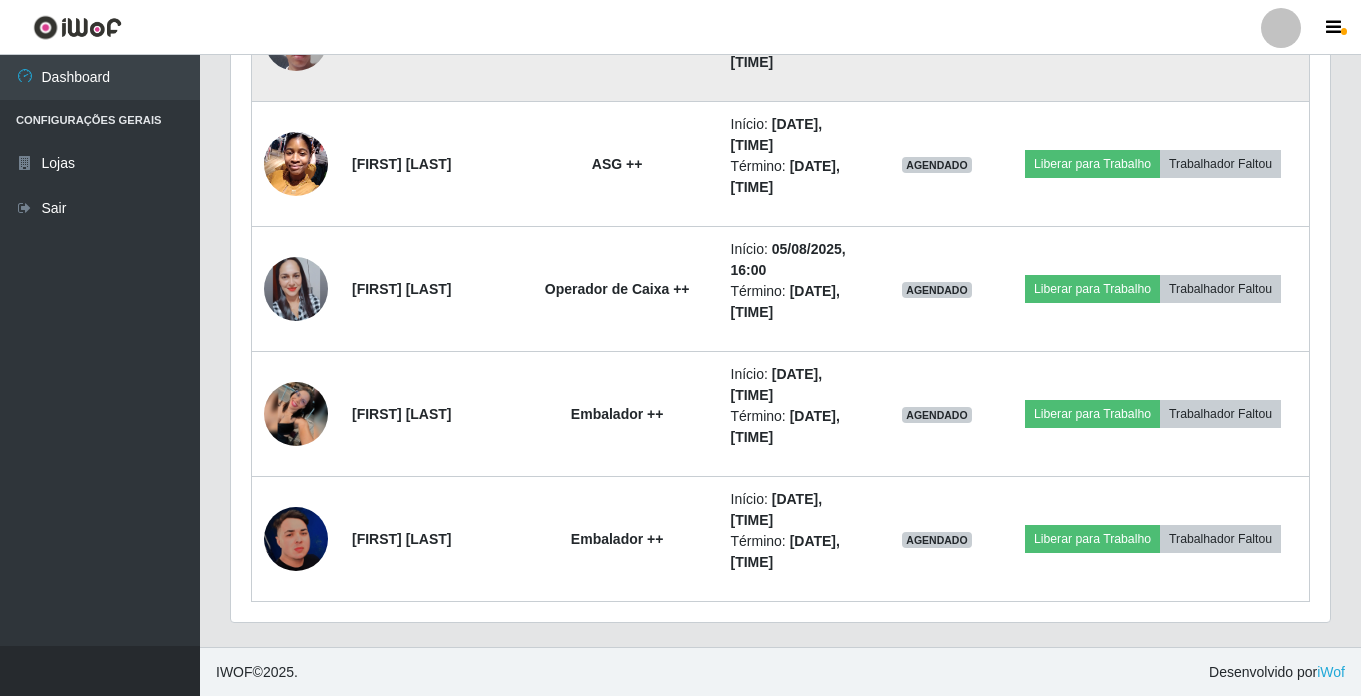 scroll, scrollTop: 1776, scrollLeft: 0, axis: vertical 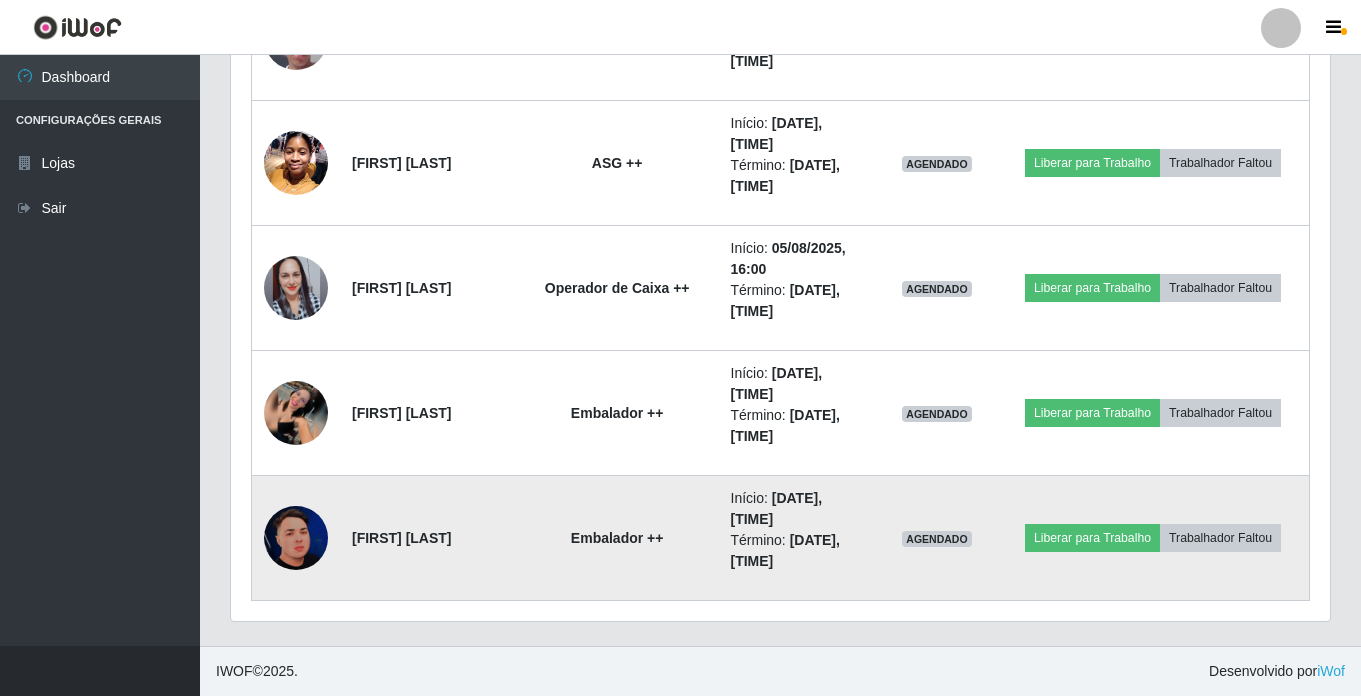 click at bounding box center [296, 538] 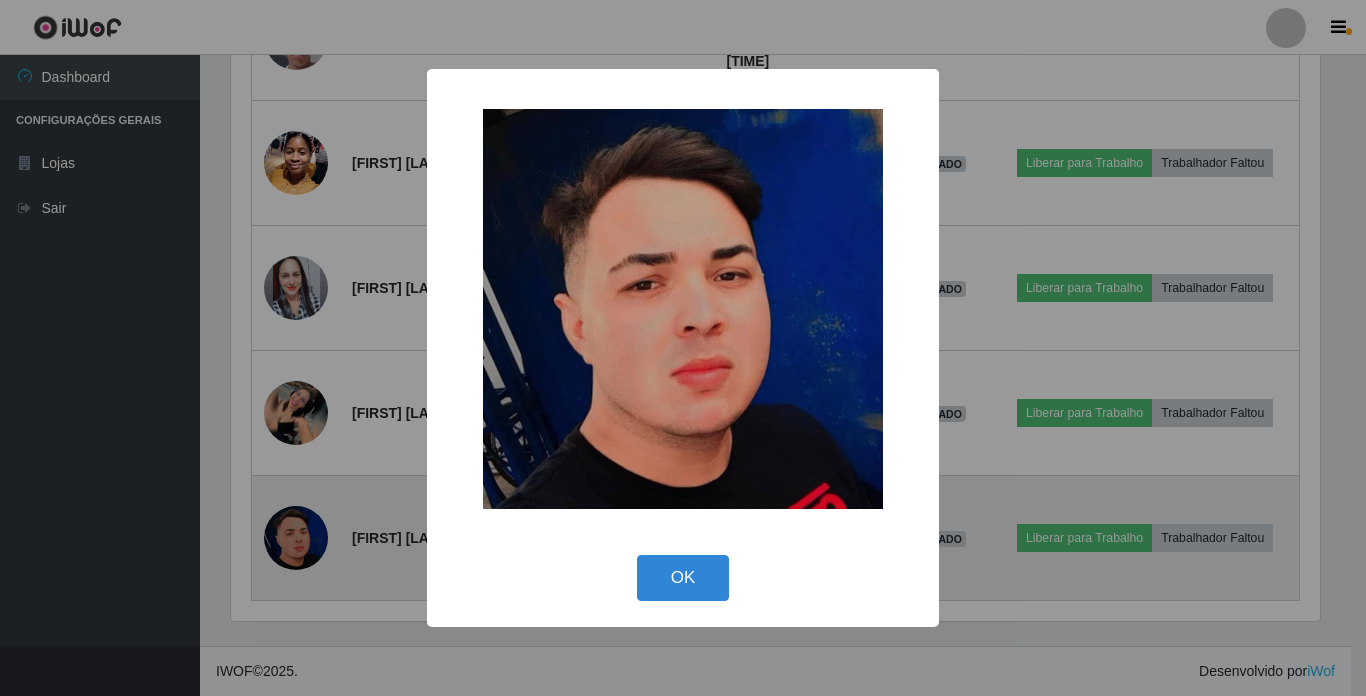 click on "× OK Cancel" at bounding box center [683, 348] 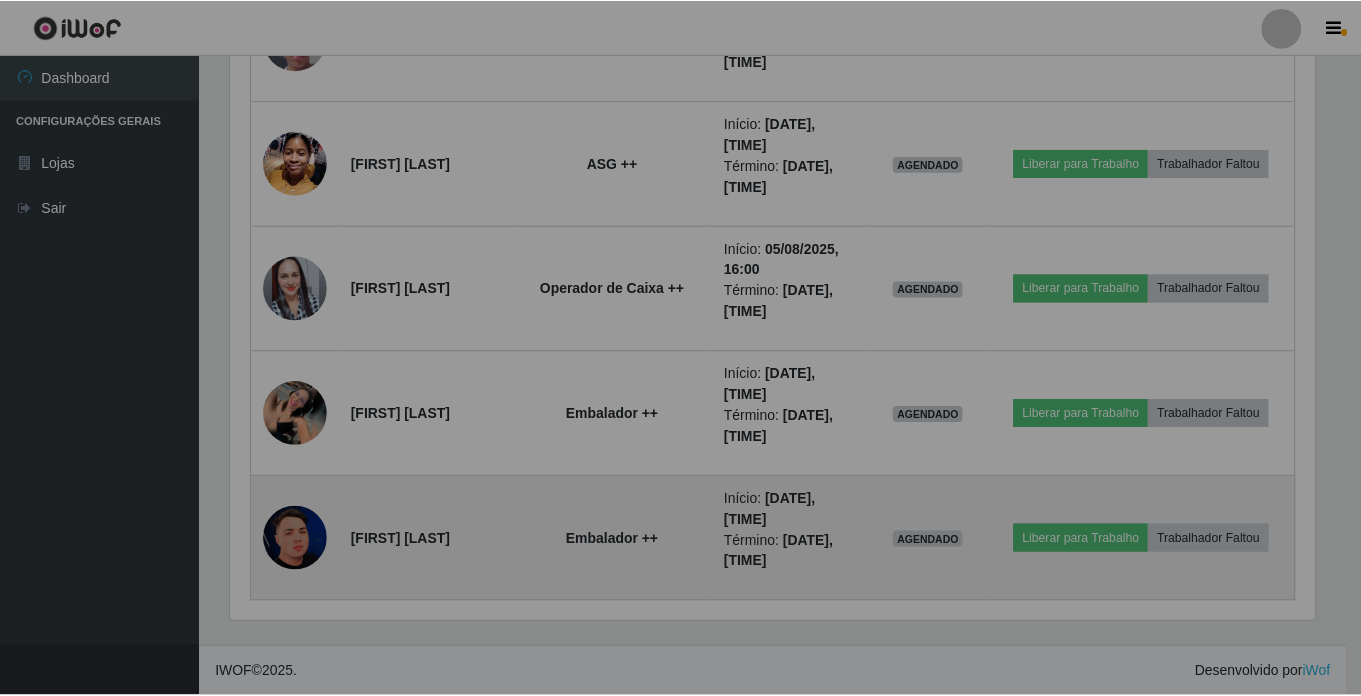 scroll, scrollTop: 999585, scrollLeft: 998901, axis: both 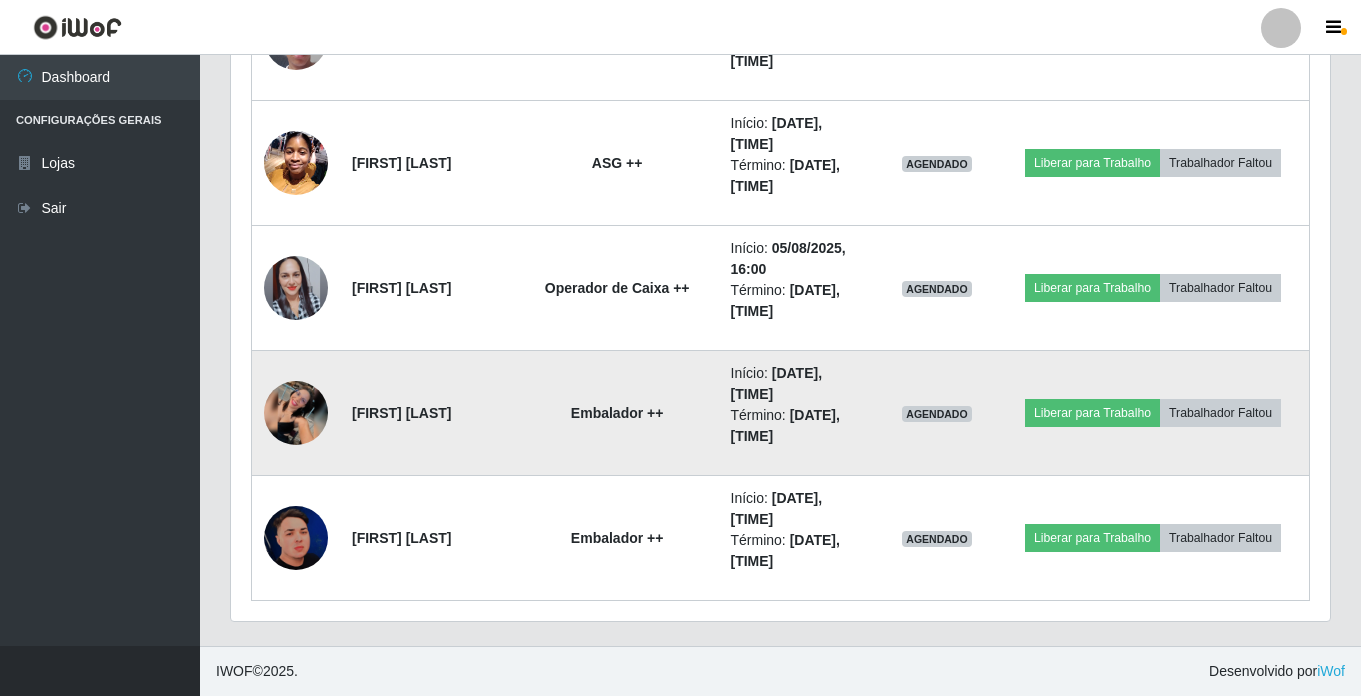 click at bounding box center [296, 413] 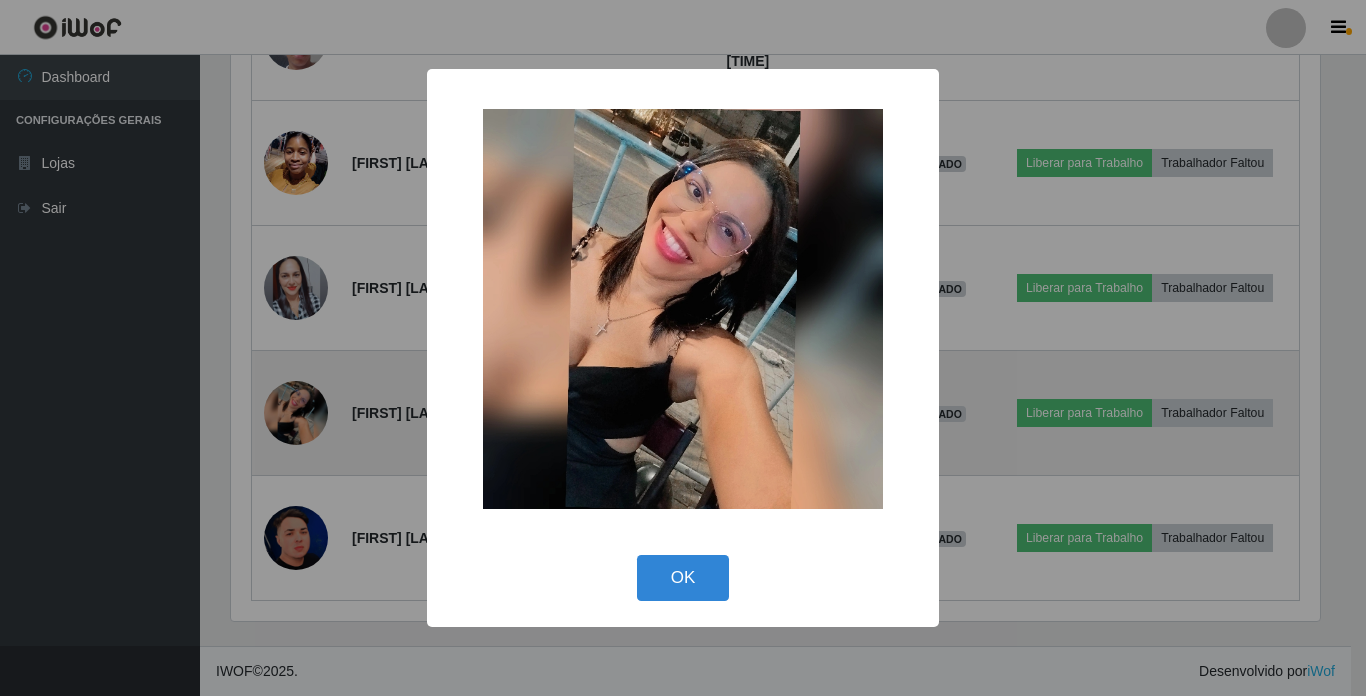click on "× OK Cancel" at bounding box center [683, 348] 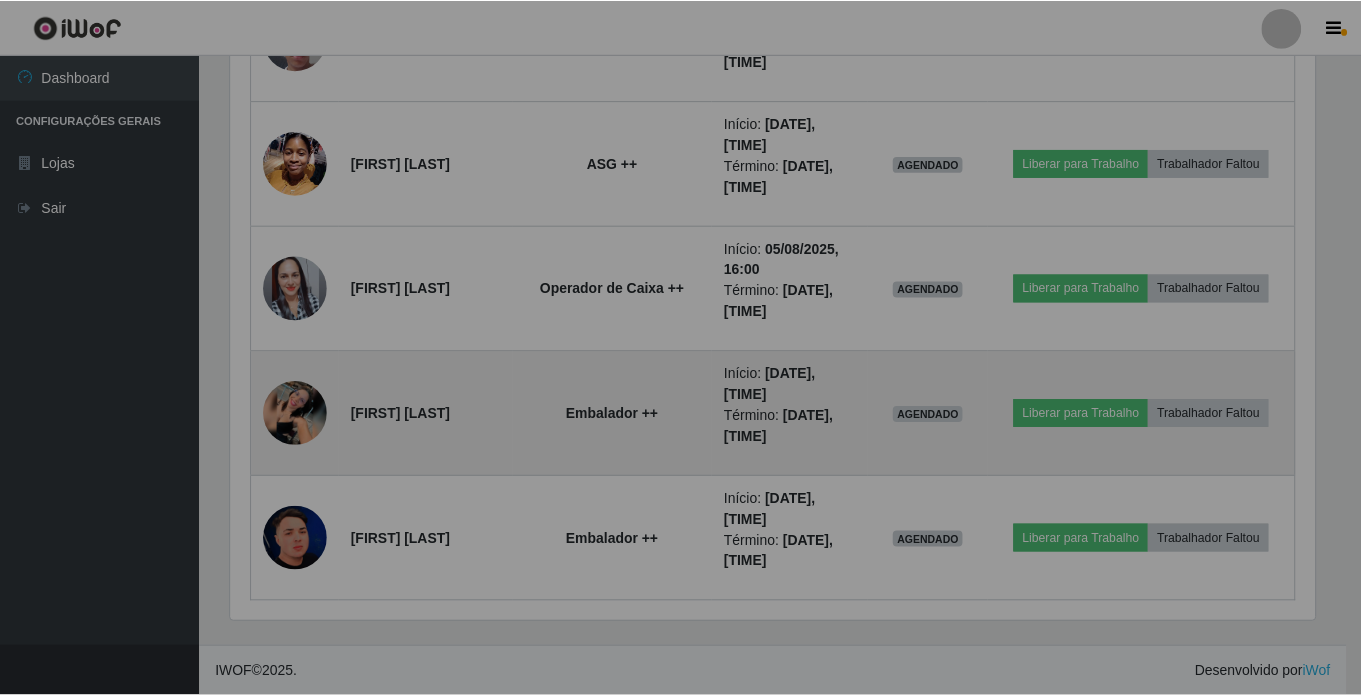 scroll, scrollTop: 999585, scrollLeft: 998901, axis: both 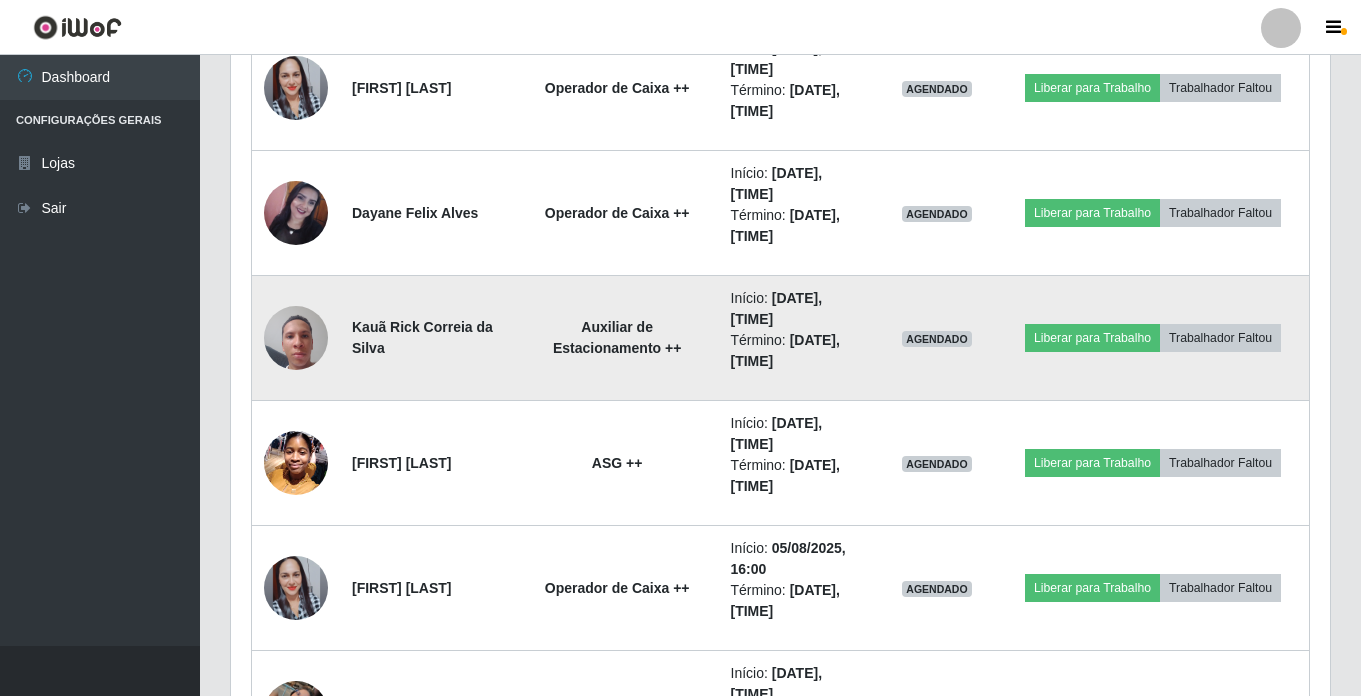 click at bounding box center [296, 337] 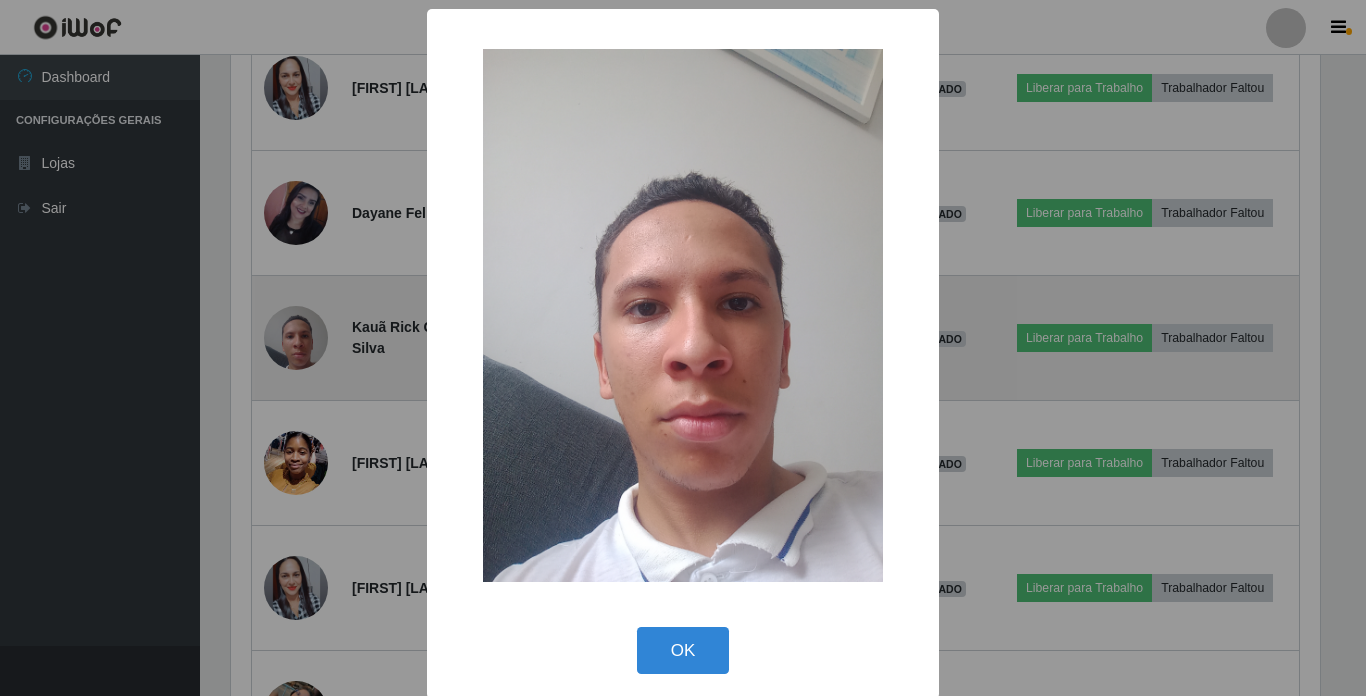 click on "× OK Cancel" at bounding box center [683, 348] 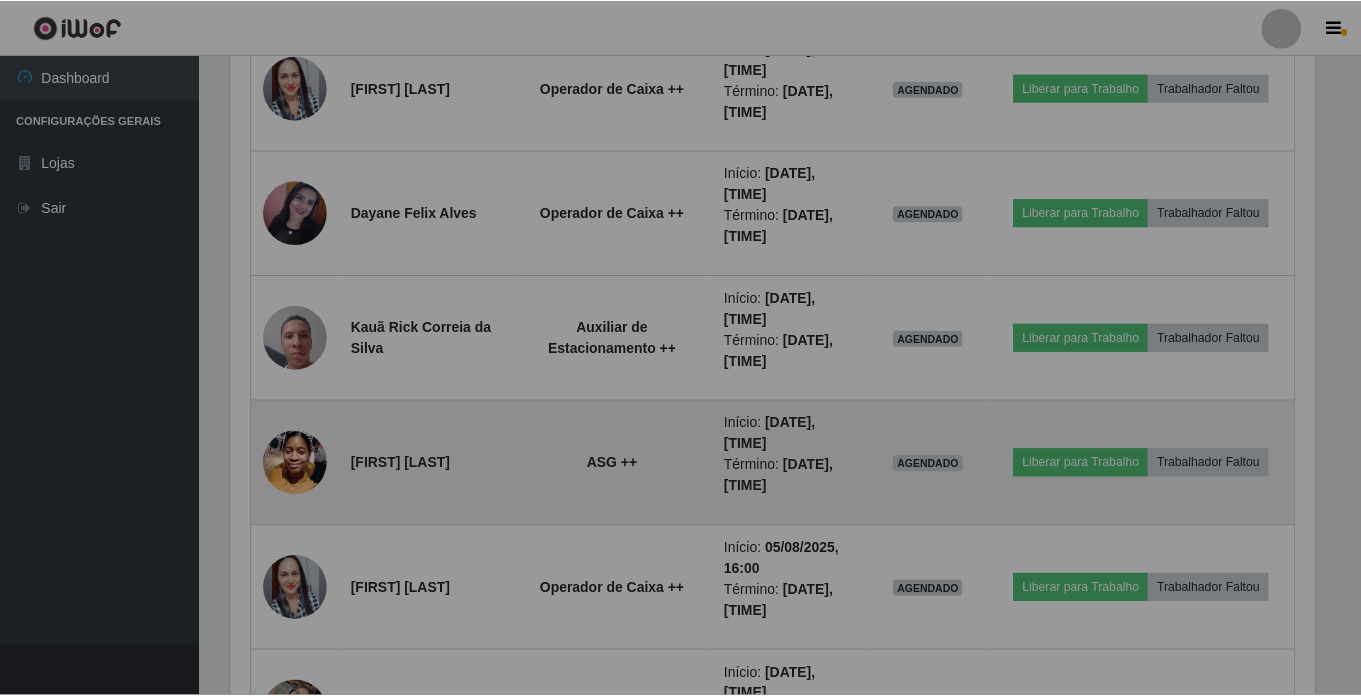 scroll, scrollTop: 999585, scrollLeft: 998901, axis: both 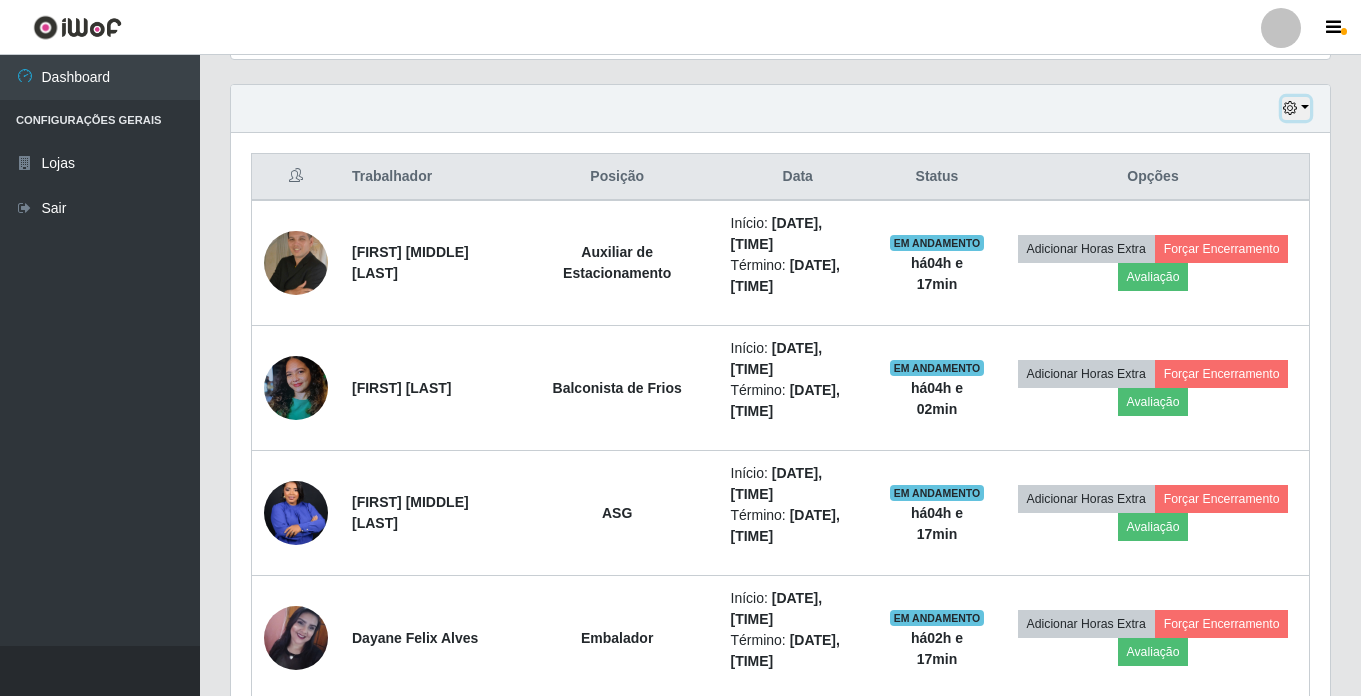 click at bounding box center [1290, 108] 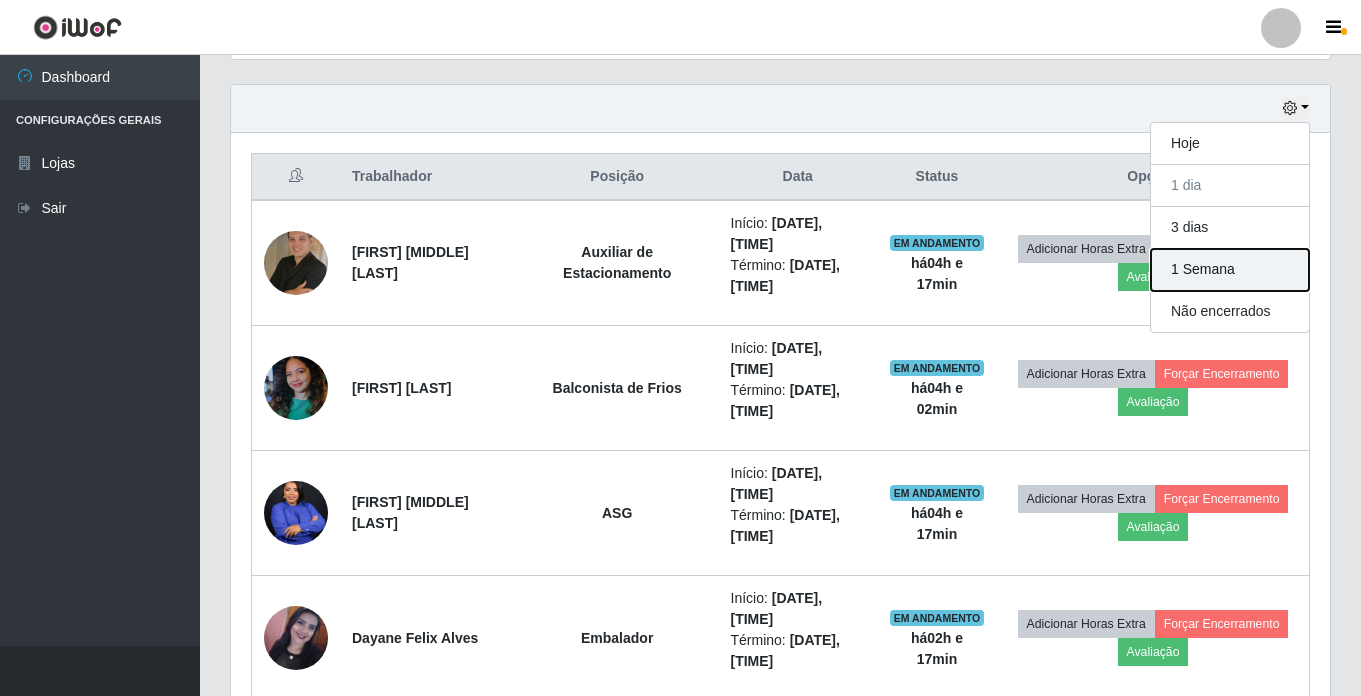 click on "1 Semana" at bounding box center [1230, 270] 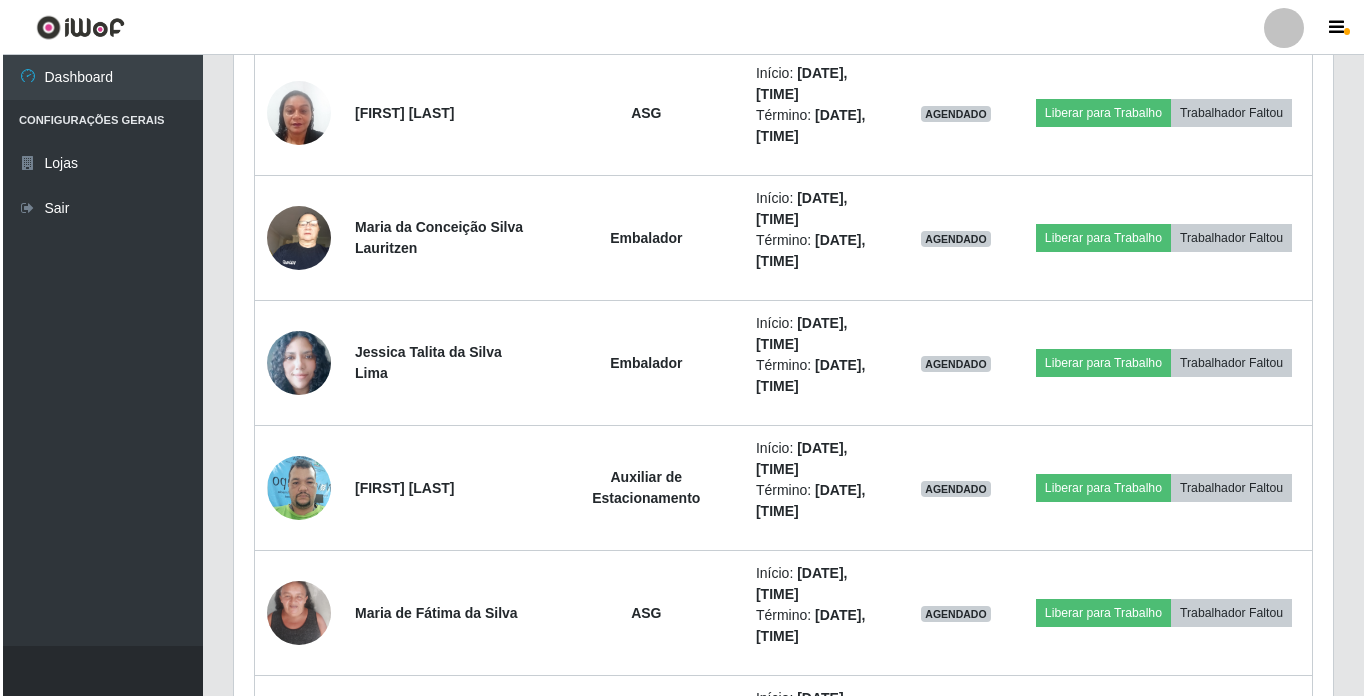 scroll, scrollTop: 2676, scrollLeft: 0, axis: vertical 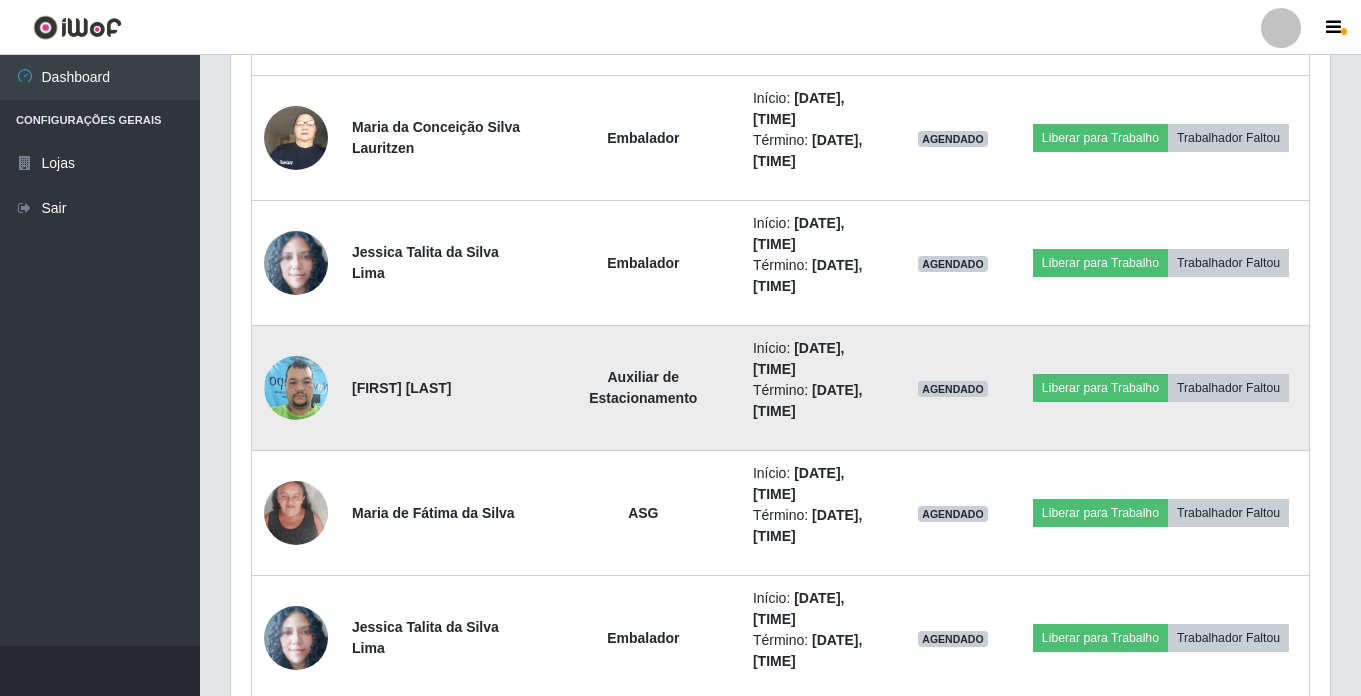 click at bounding box center (296, 387) 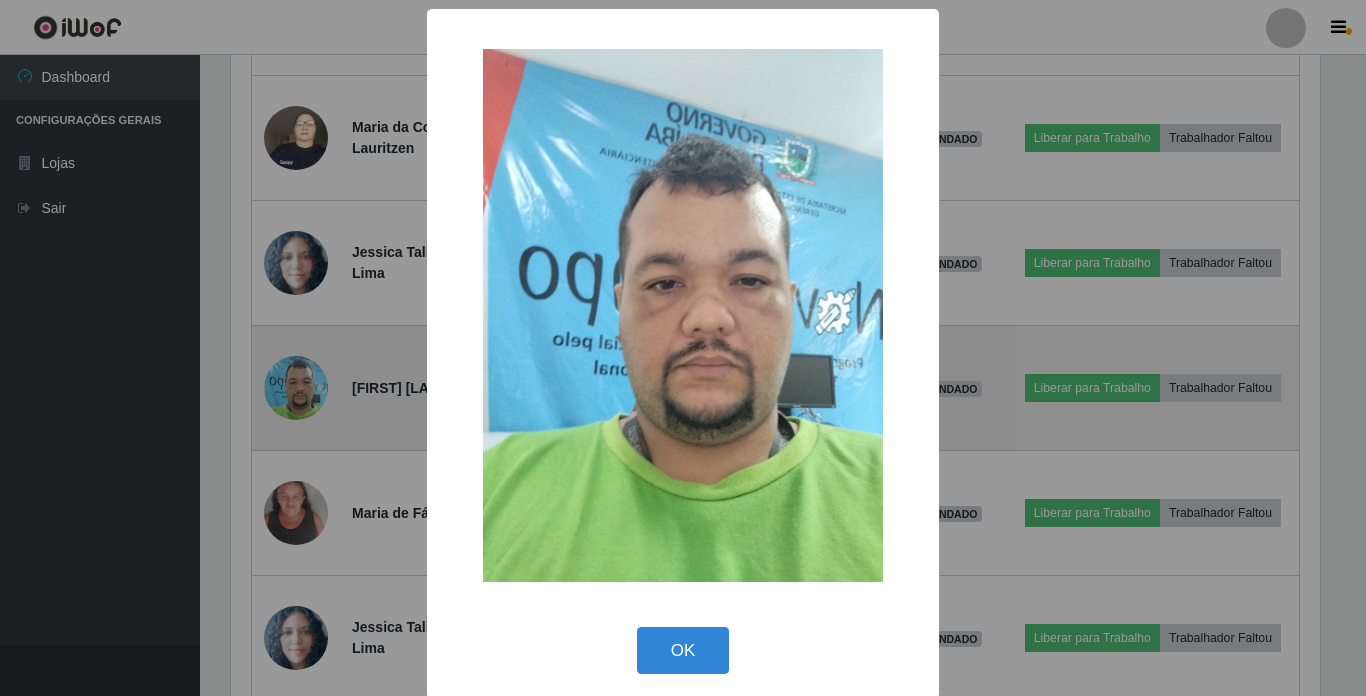scroll, scrollTop: 999585, scrollLeft: 998911, axis: both 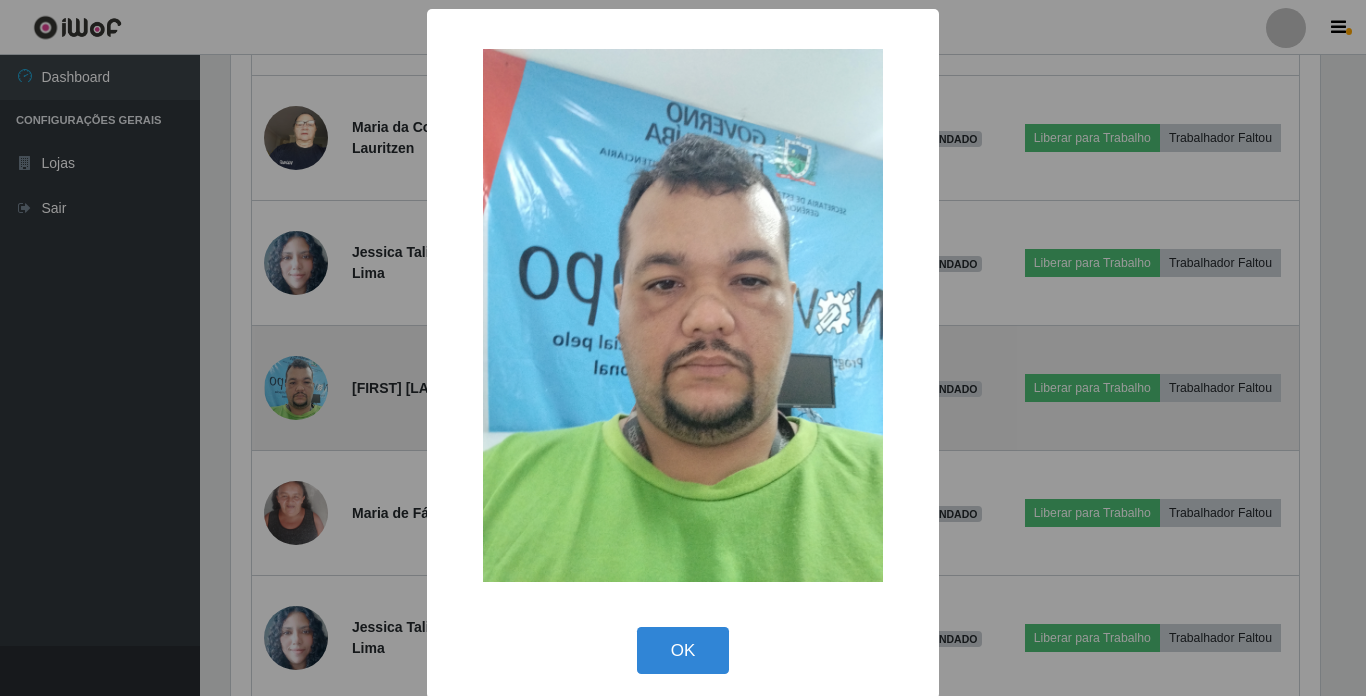 click on "× OK Cancel" at bounding box center [683, 348] 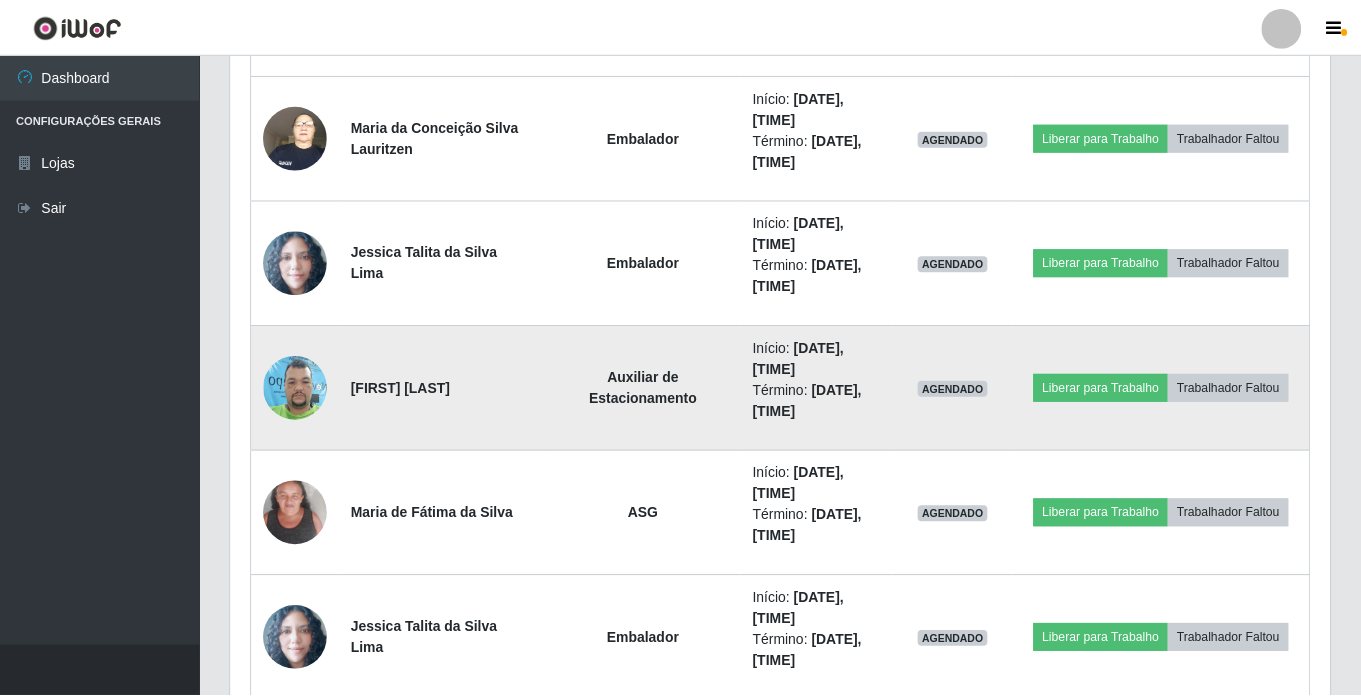 scroll, scrollTop: 999585, scrollLeft: 998901, axis: both 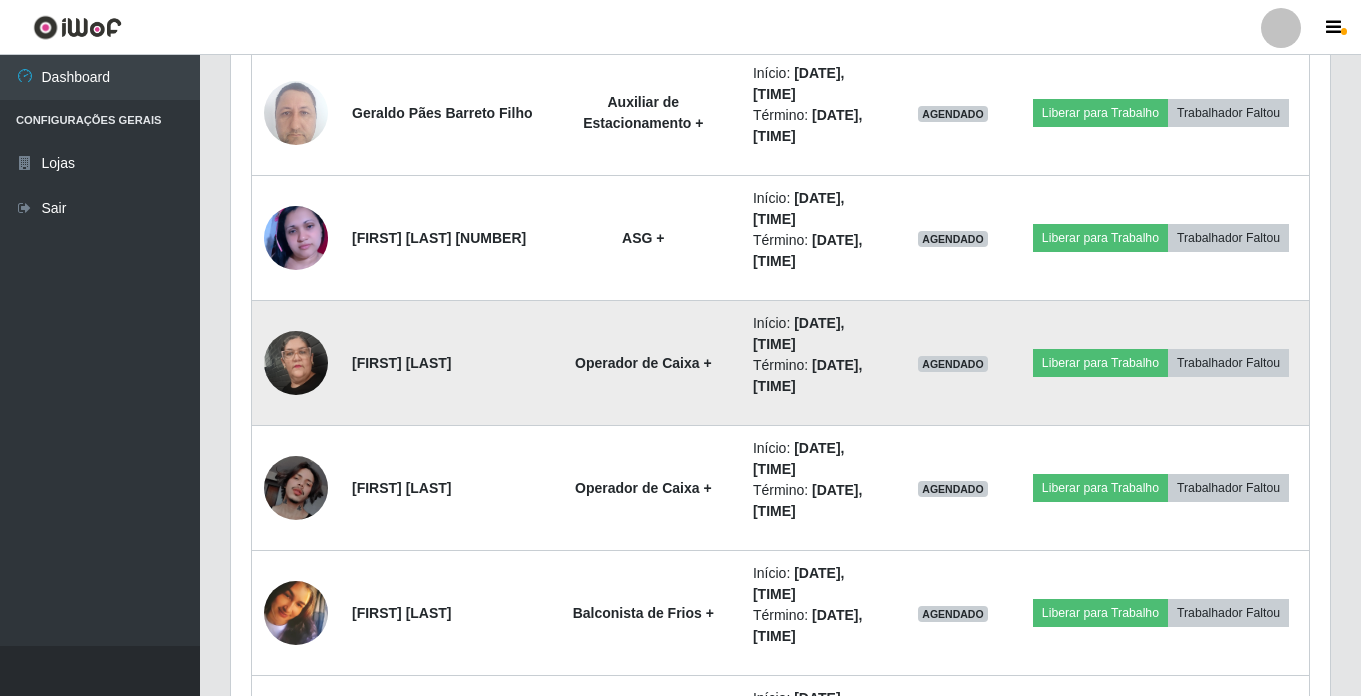 click at bounding box center (296, 363) 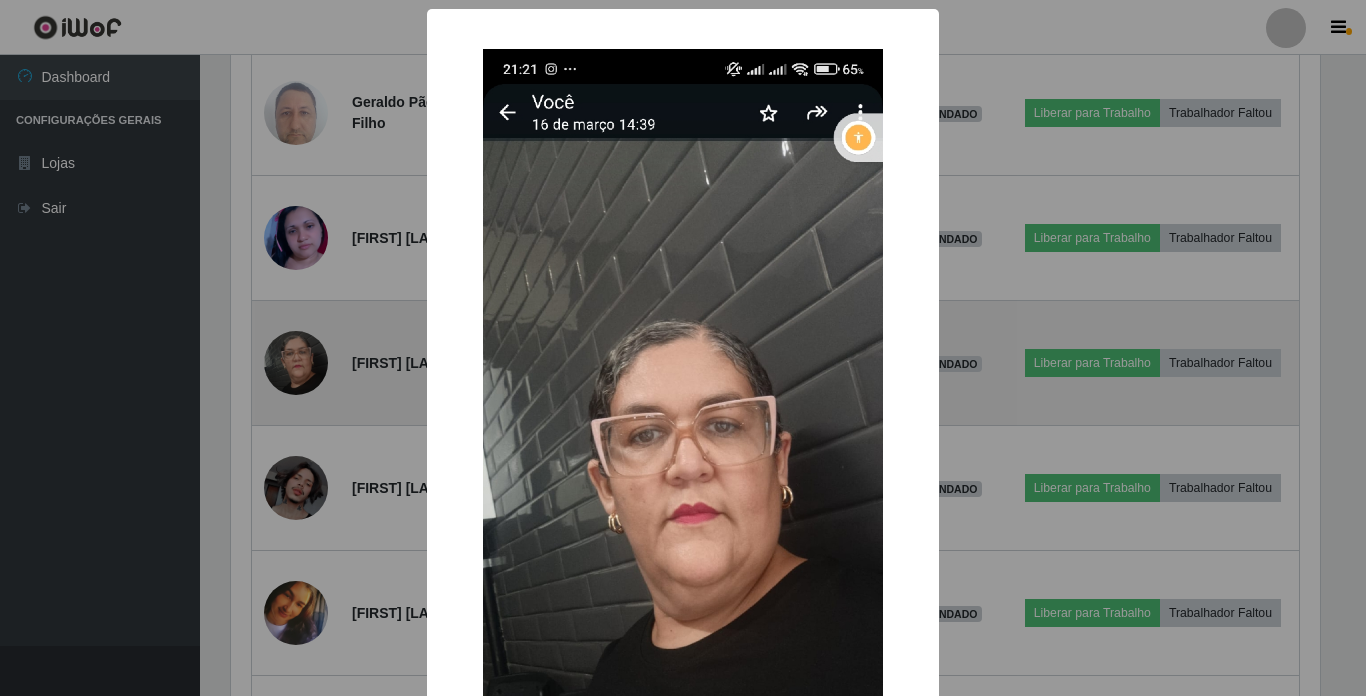 click on "× OK Cancel" at bounding box center (683, 348) 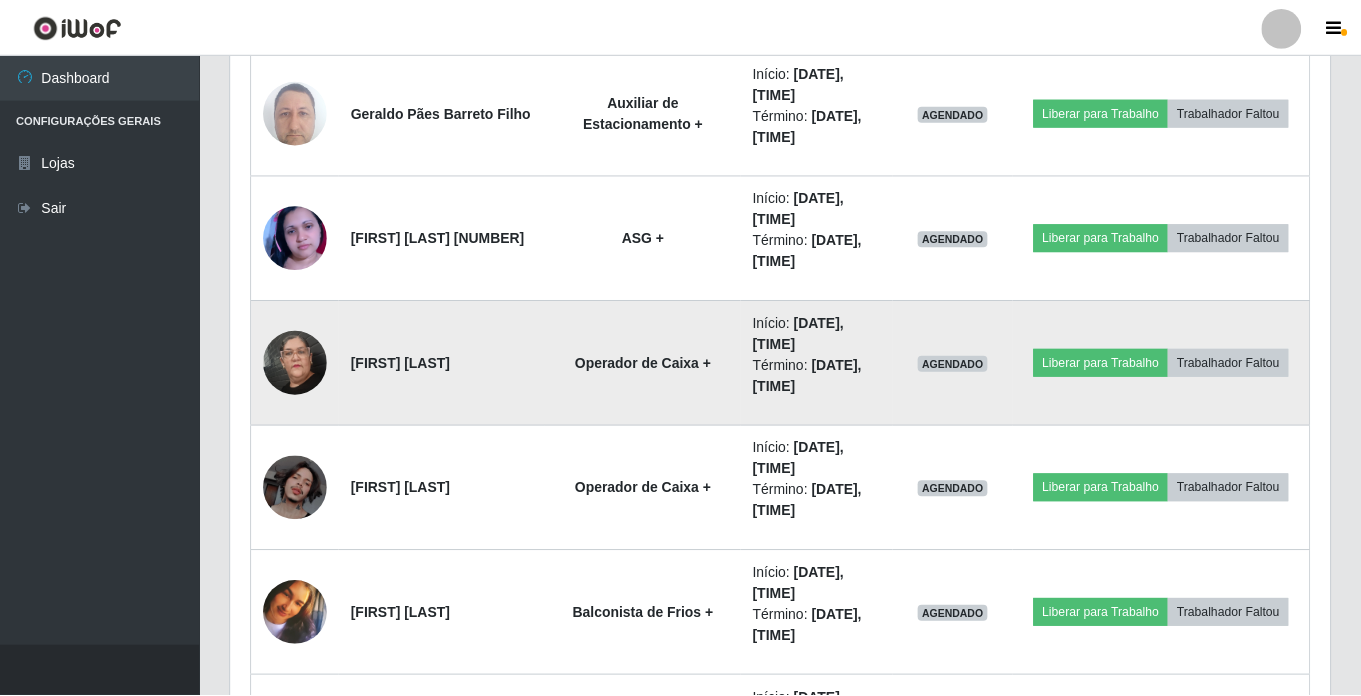 scroll, scrollTop: 999585, scrollLeft: 998901, axis: both 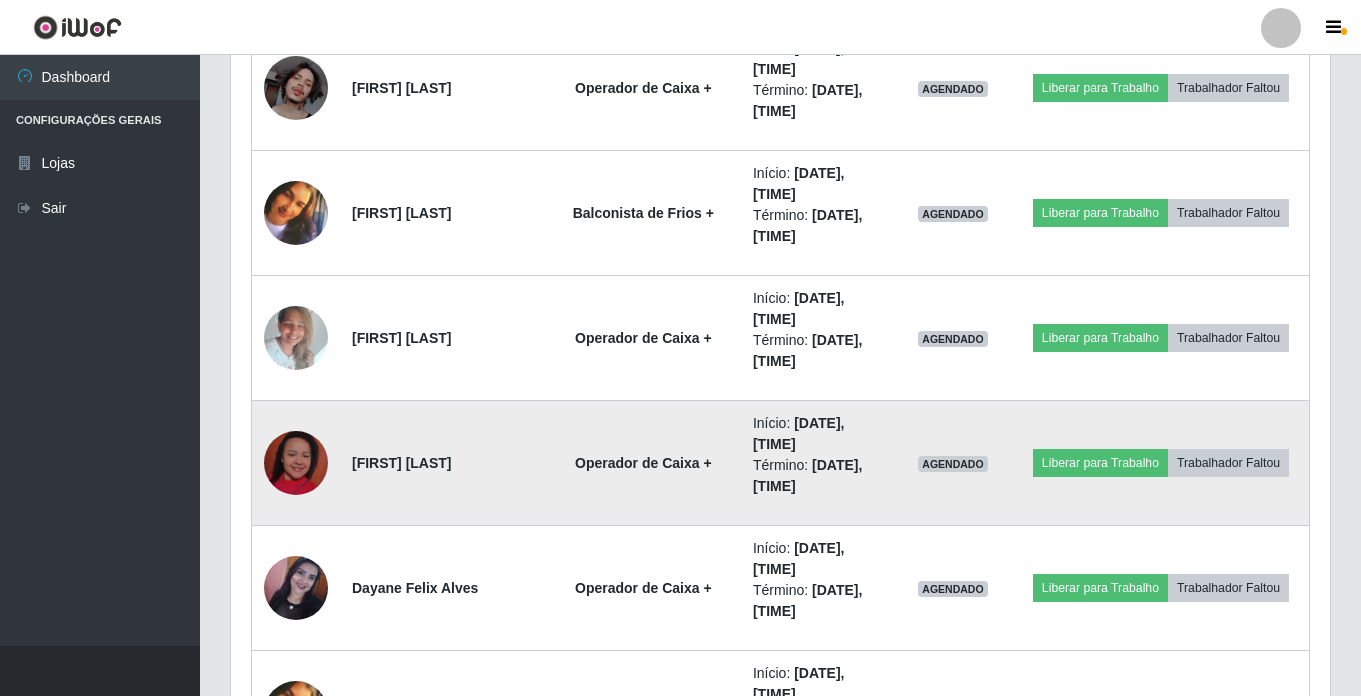 click at bounding box center (296, 463) 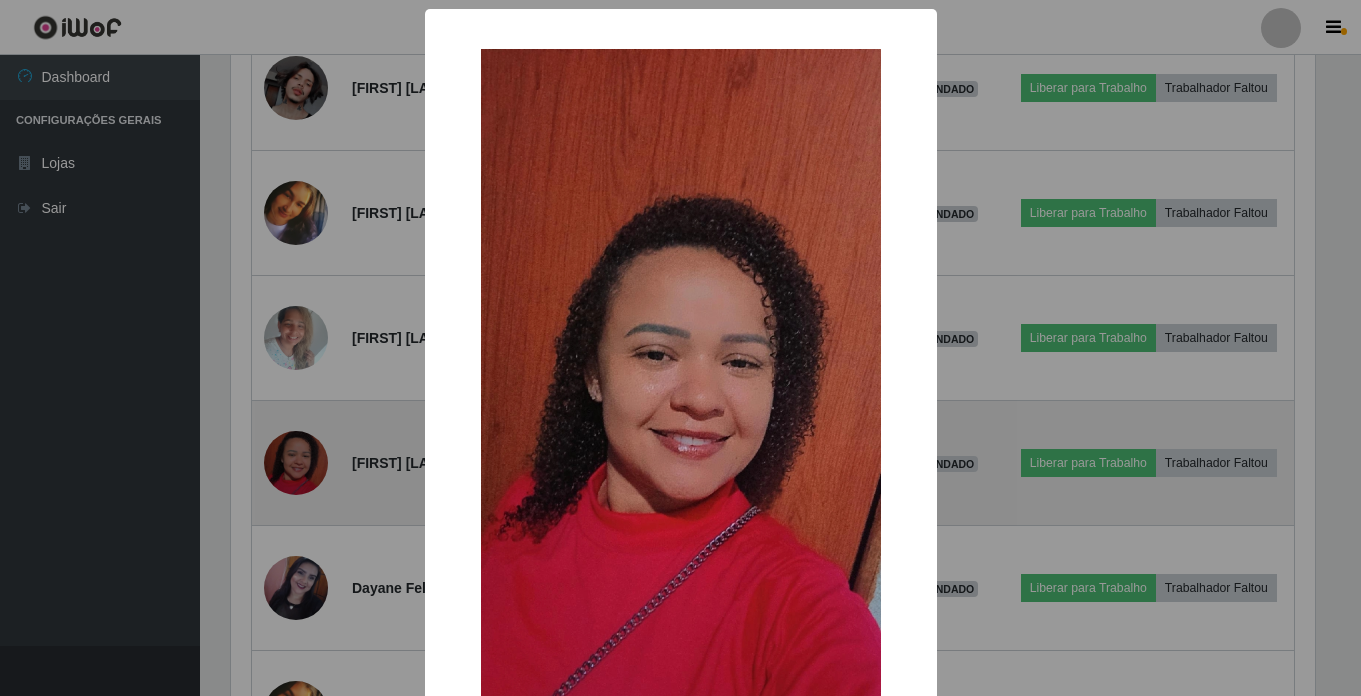 scroll, scrollTop: 999585, scrollLeft: 998911, axis: both 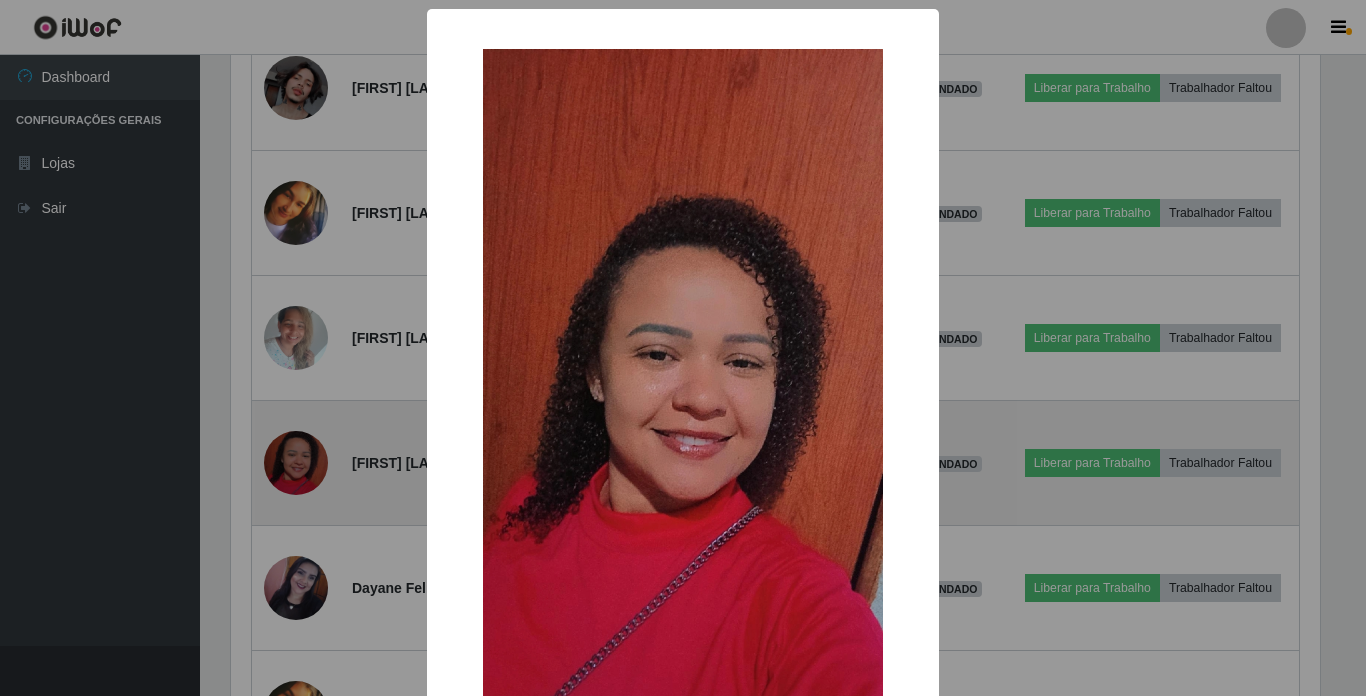 click on "× OK Cancel" at bounding box center (683, 348) 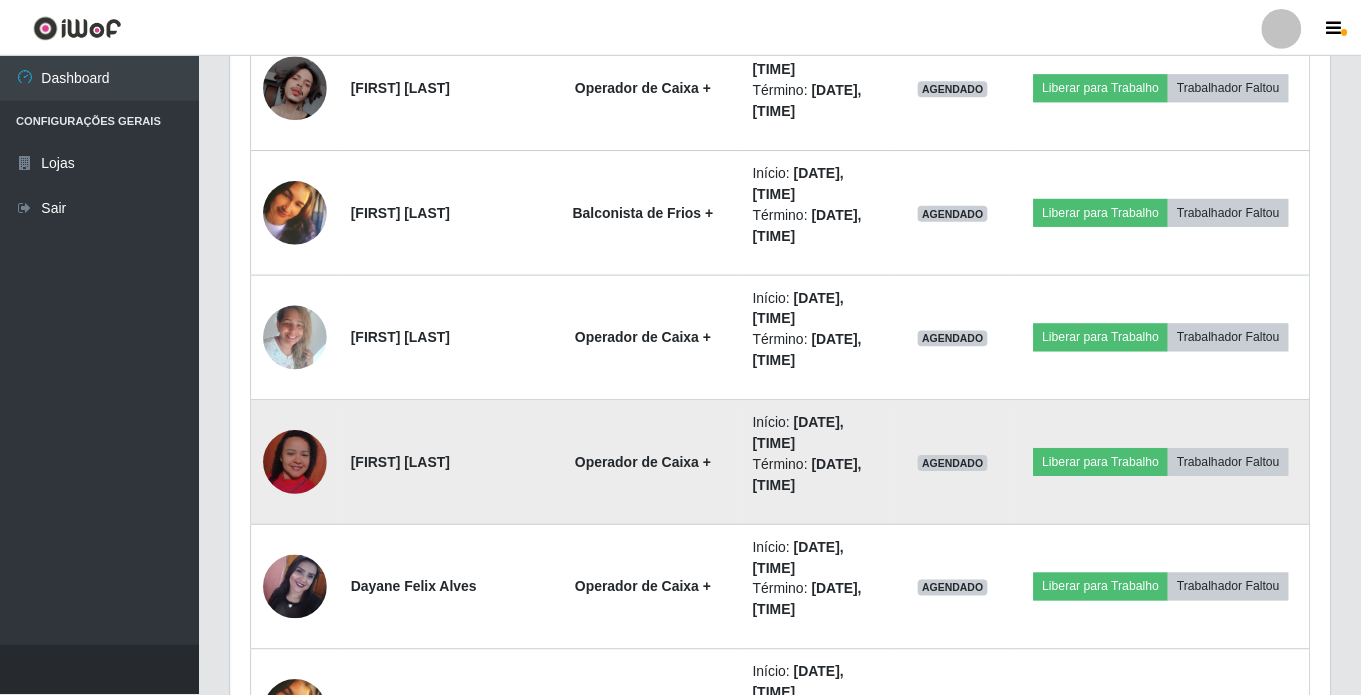 scroll, scrollTop: 999585, scrollLeft: 998901, axis: both 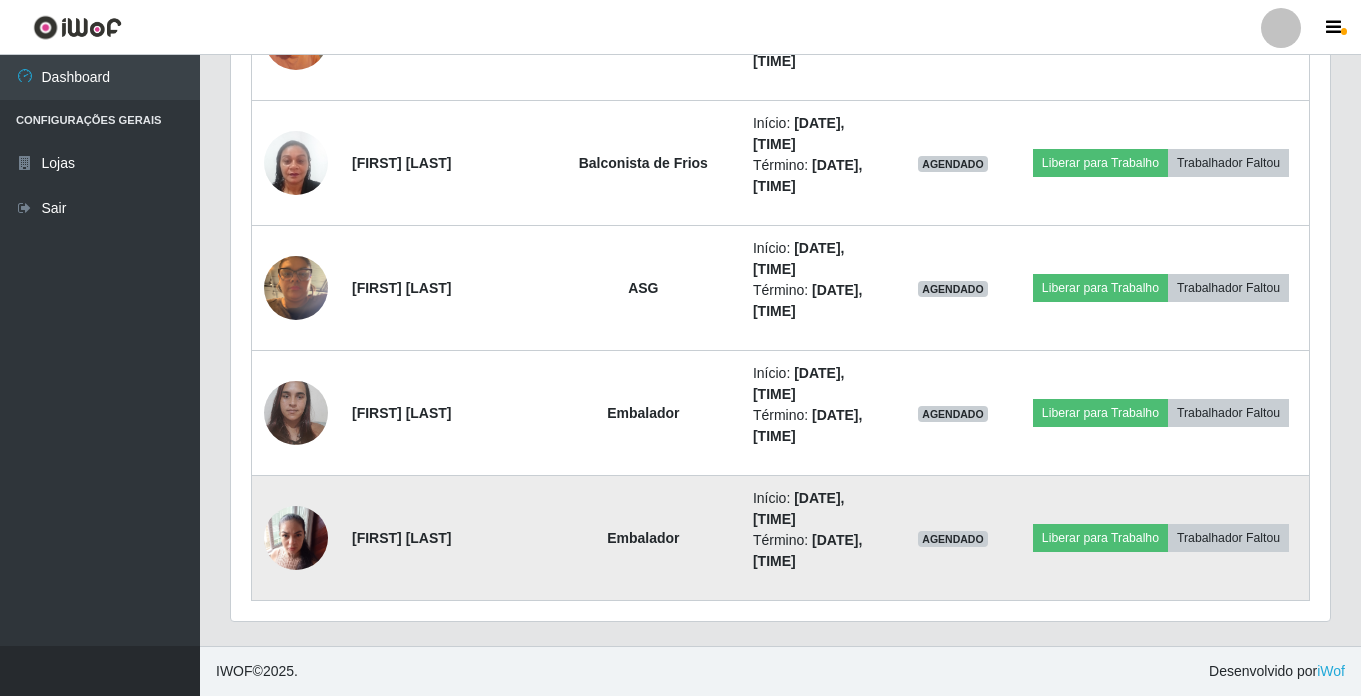 click at bounding box center [296, 537] 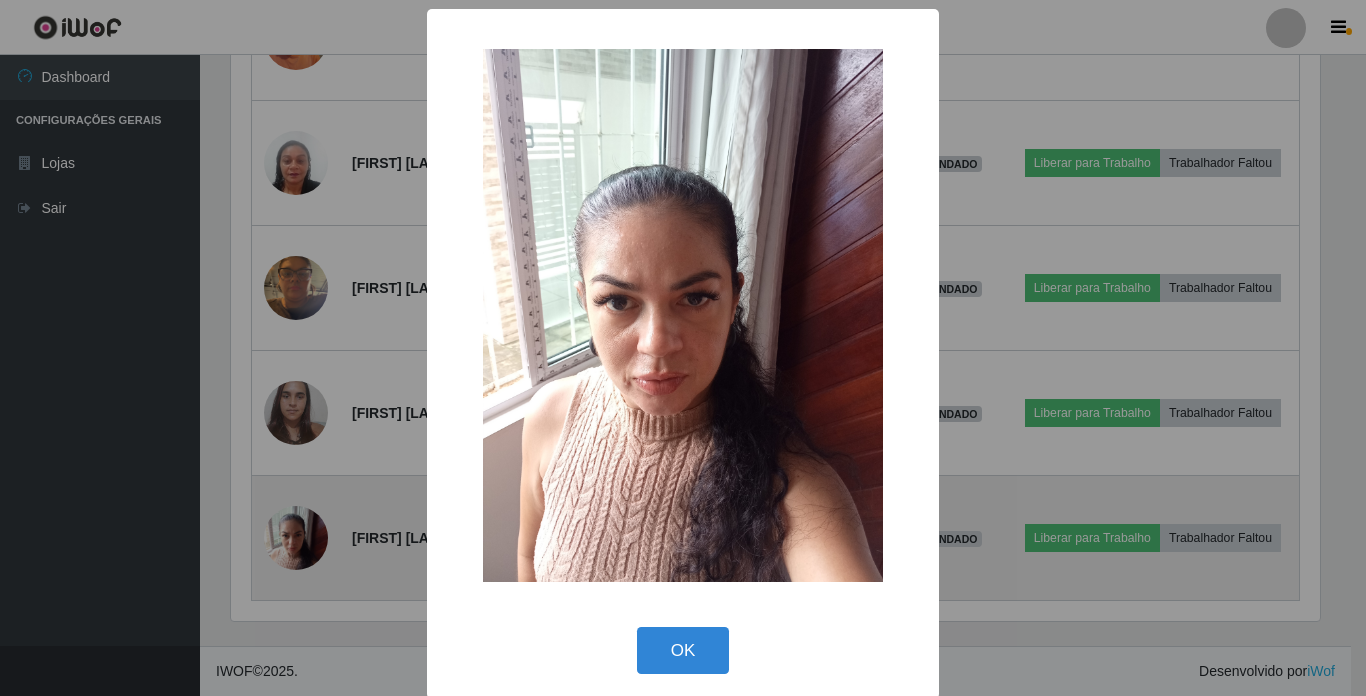 click on "× OK Cancel" at bounding box center (683, 348) 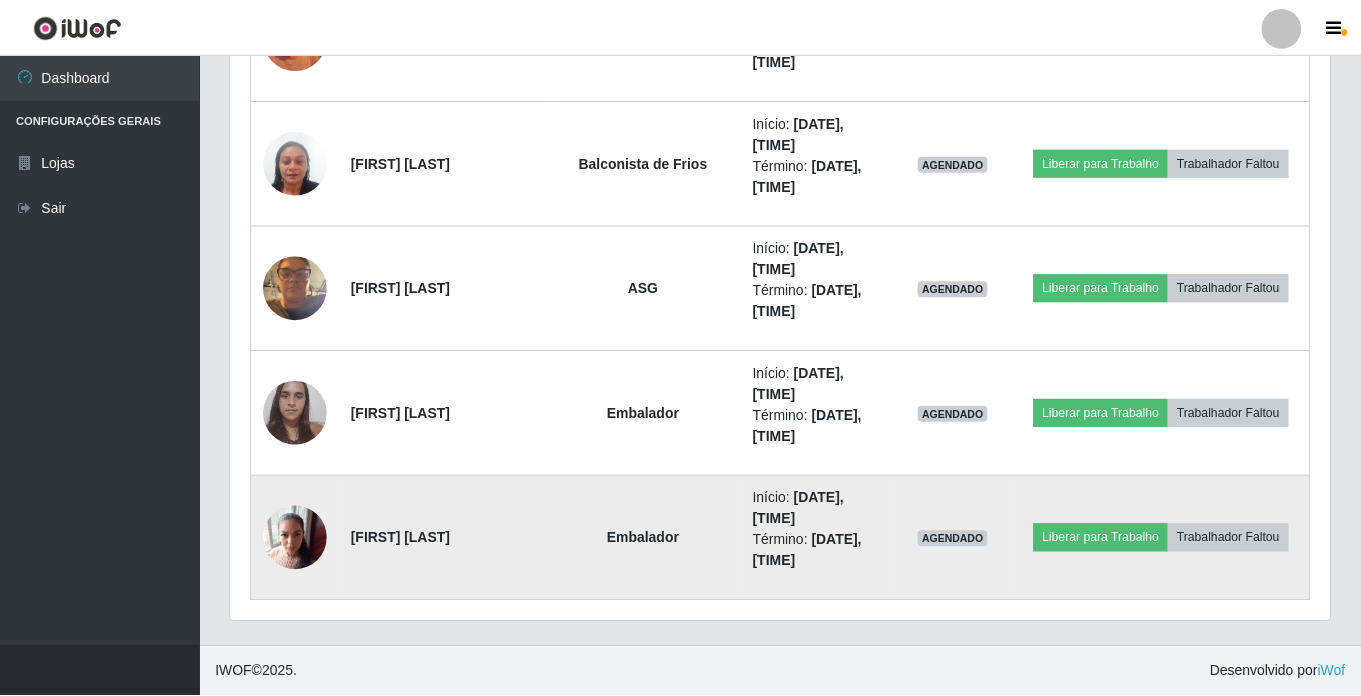 scroll, scrollTop: 999585, scrollLeft: 998901, axis: both 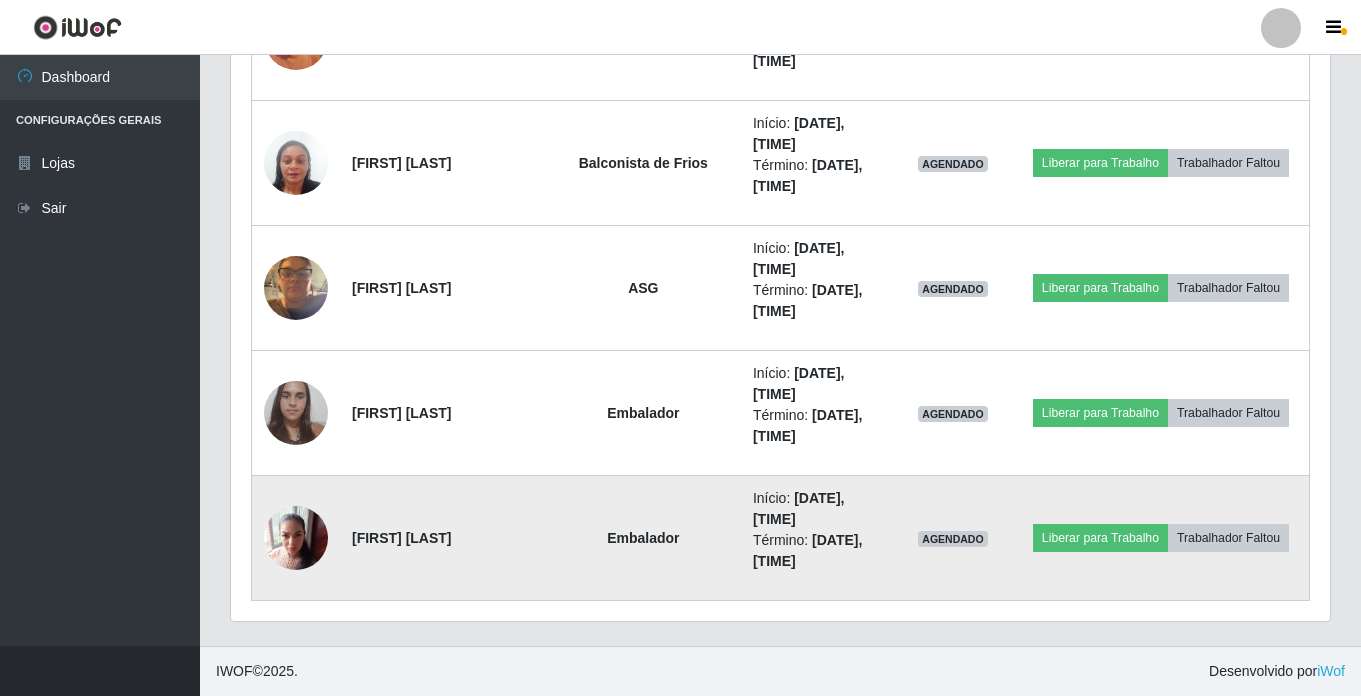 click at bounding box center [296, 537] 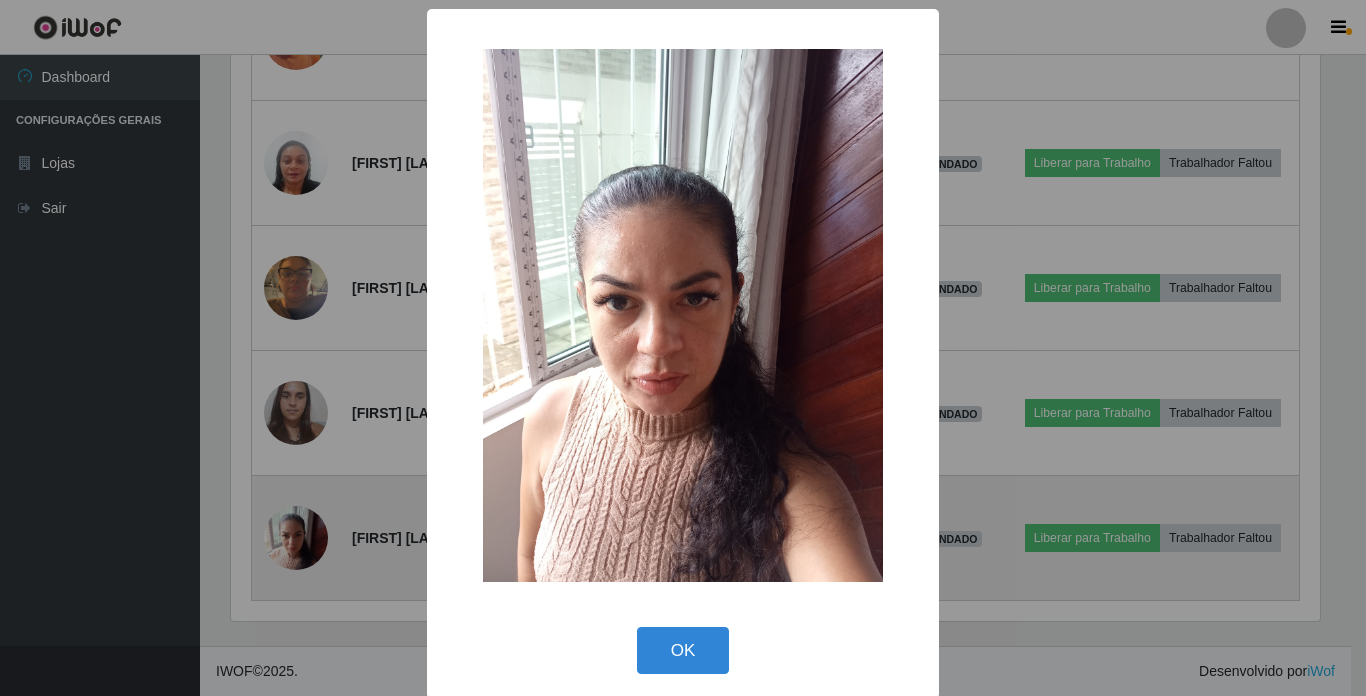scroll, scrollTop: 999585, scrollLeft: 998911, axis: both 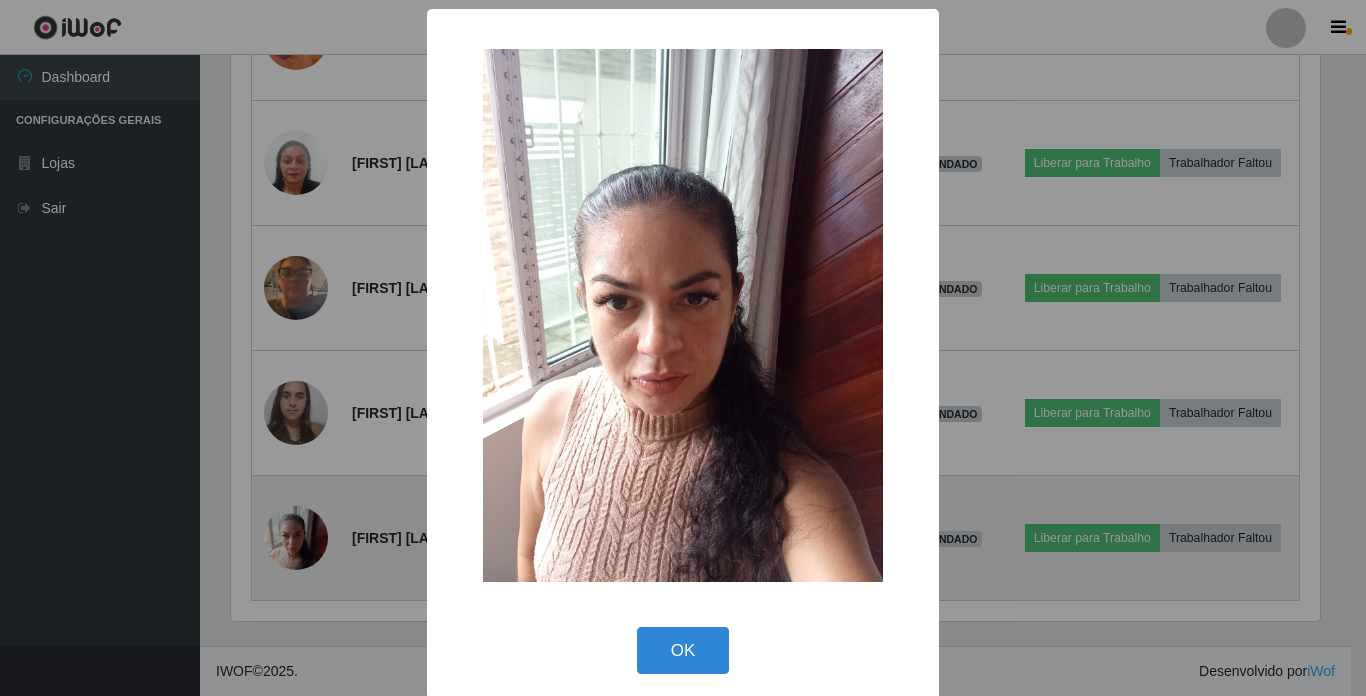 click on "× OK Cancel" at bounding box center (683, 348) 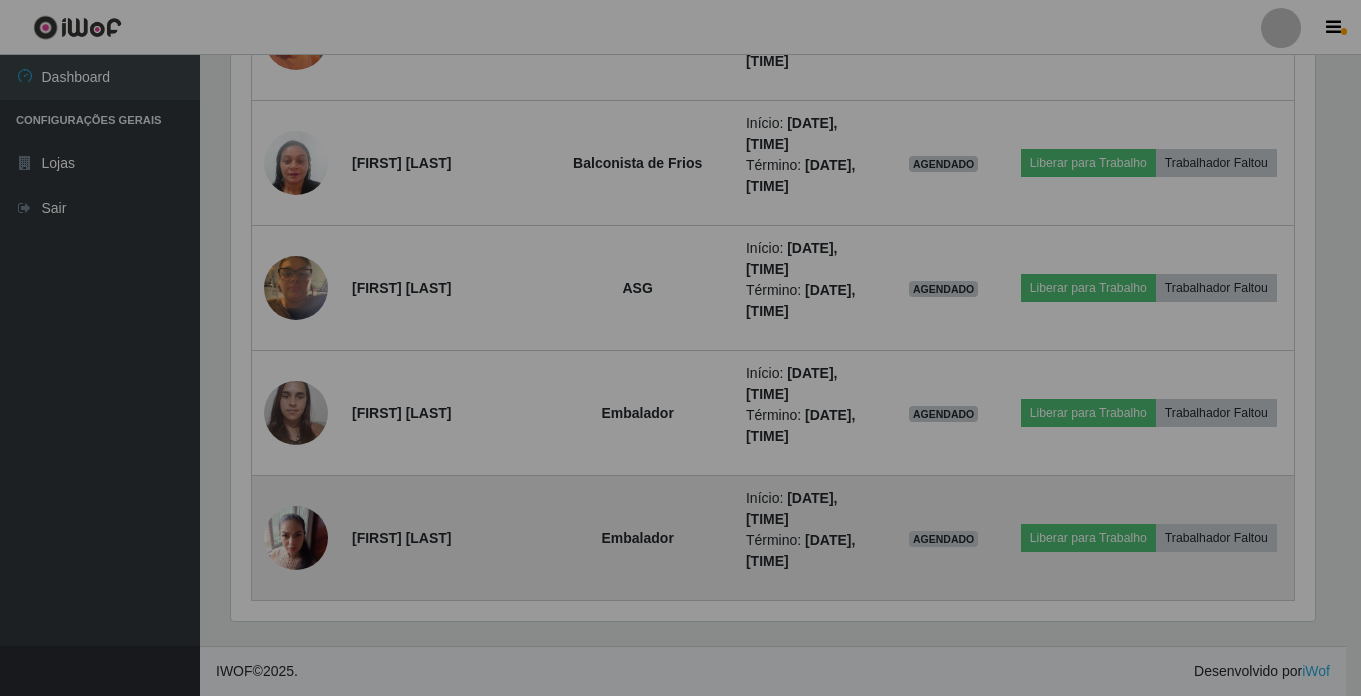 scroll, scrollTop: 999585, scrollLeft: 998901, axis: both 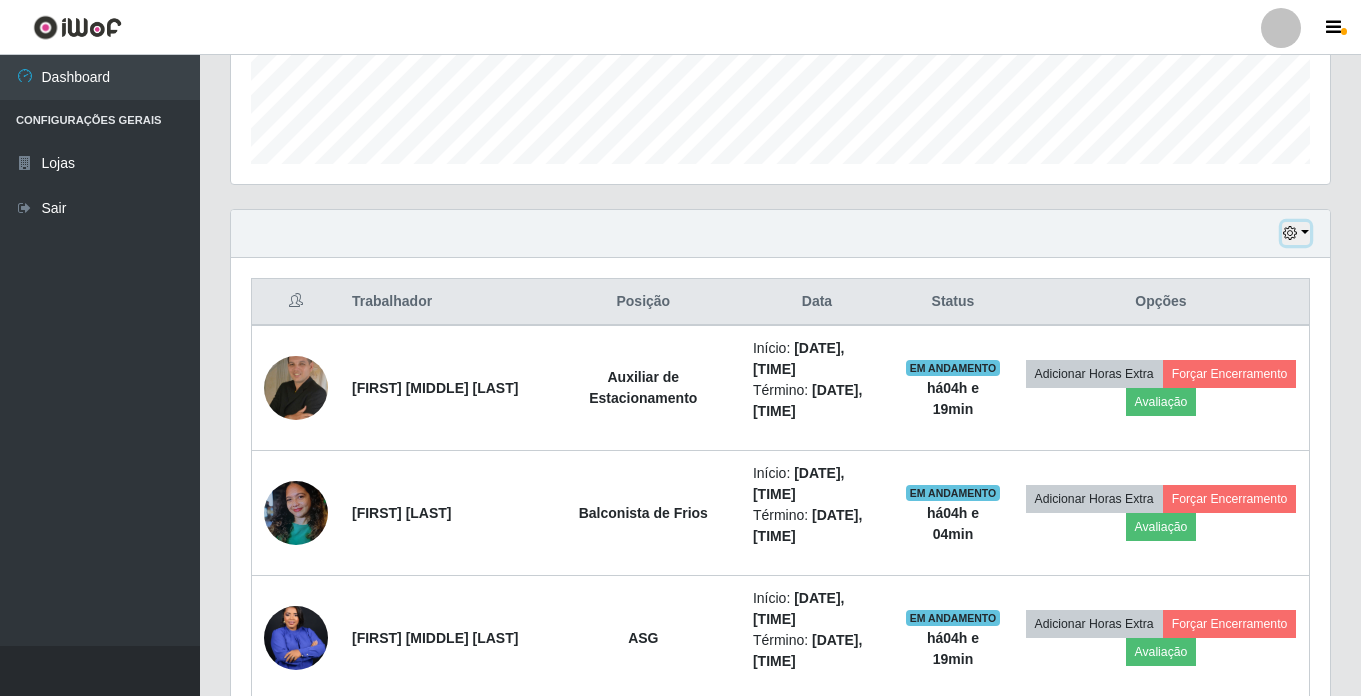click at bounding box center (1296, 233) 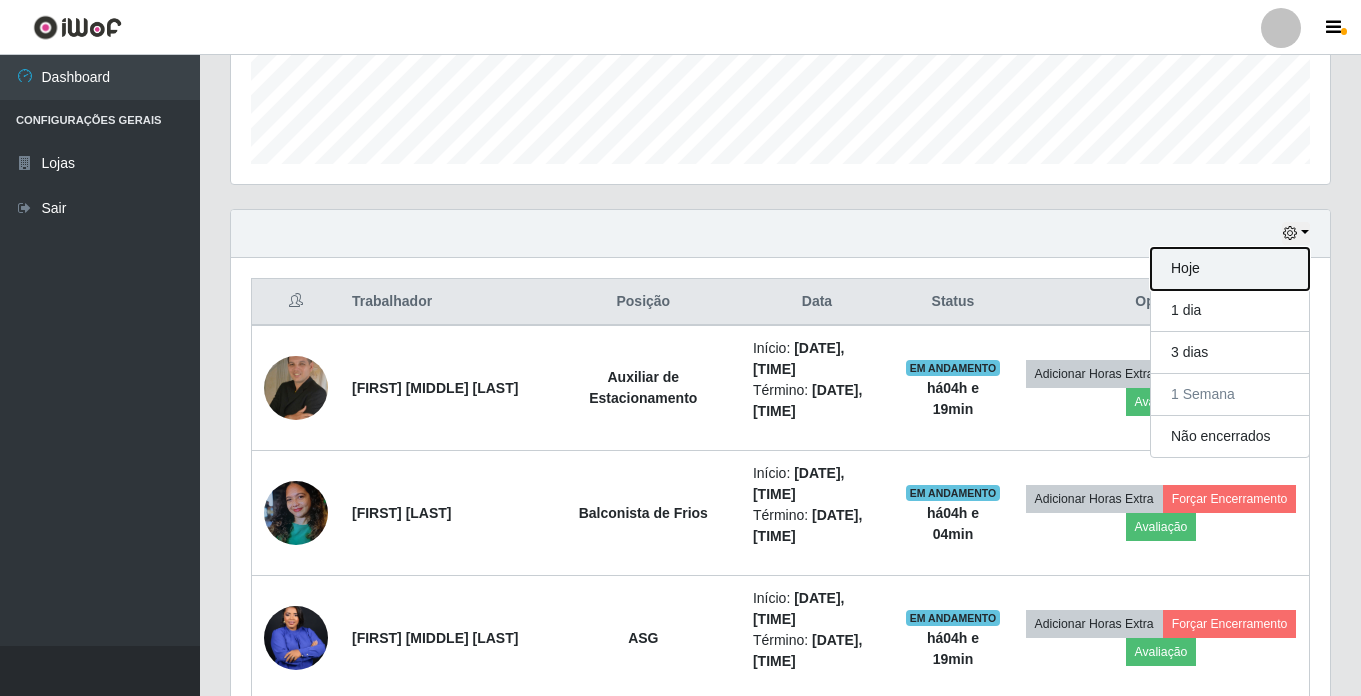 click on "Hoje" at bounding box center [1230, 269] 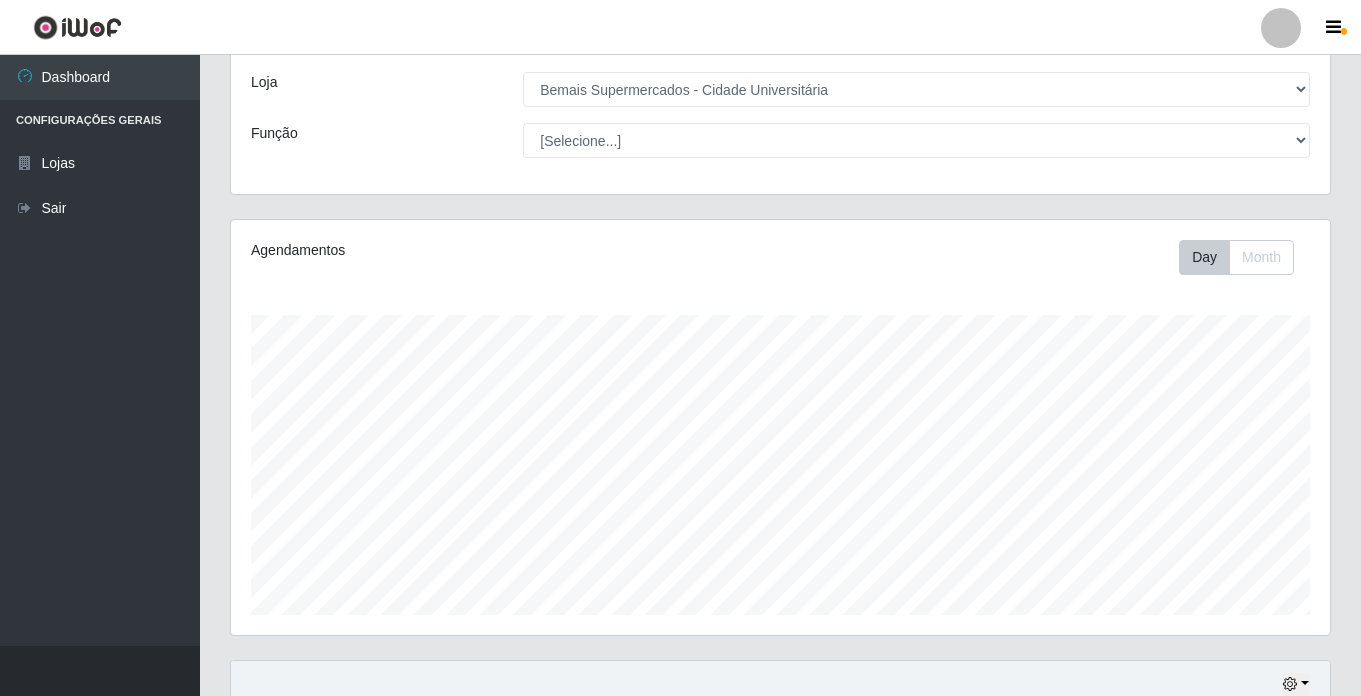 scroll, scrollTop: 51, scrollLeft: 0, axis: vertical 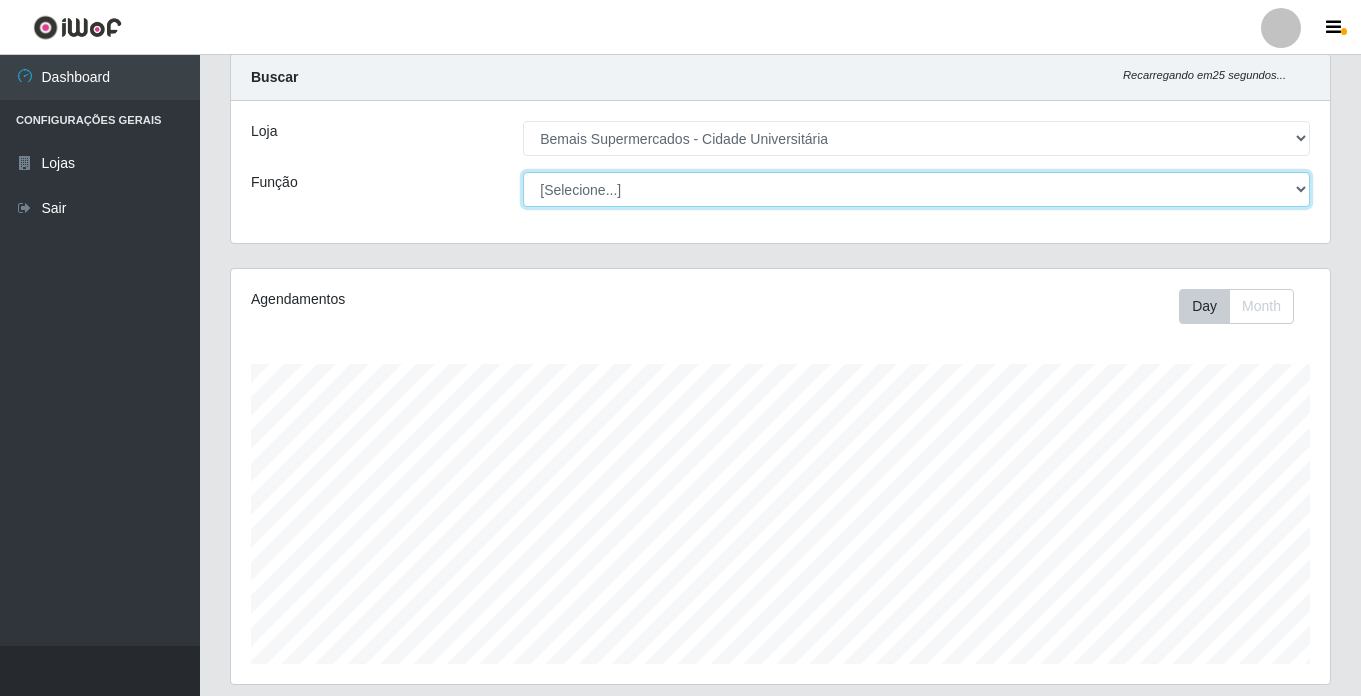 click on "[Selecione...] ASG ASG + ASG ++ Auxiliar de Estacionamento Auxiliar de Estacionamento + Auxiliar de Estacionamento ++ Auxiliar de Sushiman Auxiliar de Sushiman+ Auxiliar de Sushiman++ Balconista de Açougue  Balconista de Açougue + Balconista de Açougue ++ Balconista de Frios Balconista de Frios + Balconista de Frios ++ Balconista de Padaria  Balconista de Padaria + Balconista de Padaria ++ Embalador Embalador + Embalador ++ Operador de Caixa Operador de Caixa + Operador de Caixa ++ Repositor  Repositor + Repositor ++ Repositor de Hortifruti Repositor de Hortifruti + Repositor de Hortifruti ++" at bounding box center [916, 189] 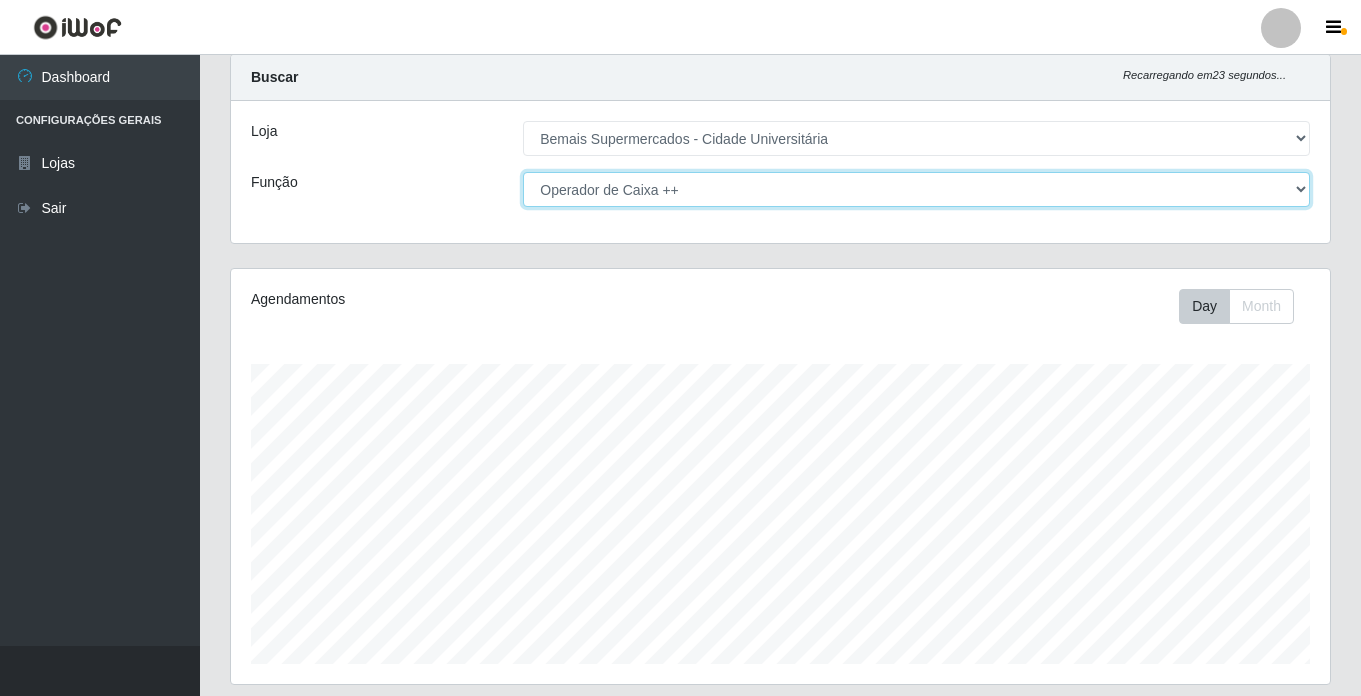 click on "[Selecione...] ASG ASG + ASG ++ Auxiliar de Estacionamento Auxiliar de Estacionamento + Auxiliar de Estacionamento ++ Auxiliar de Sushiman Auxiliar de Sushiman+ Auxiliar de Sushiman++ Balconista de Açougue  Balconista de Açougue + Balconista de Açougue ++ Balconista de Frios Balconista de Frios + Balconista de Frios ++ Balconista de Padaria  Balconista de Padaria + Balconista de Padaria ++ Embalador Embalador + Embalador ++ Operador de Caixa Operador de Caixa + Operador de Caixa ++ Repositor  Repositor + Repositor ++ Repositor de Hortifruti Repositor de Hortifruti + Repositor de Hortifruti ++" at bounding box center [916, 189] 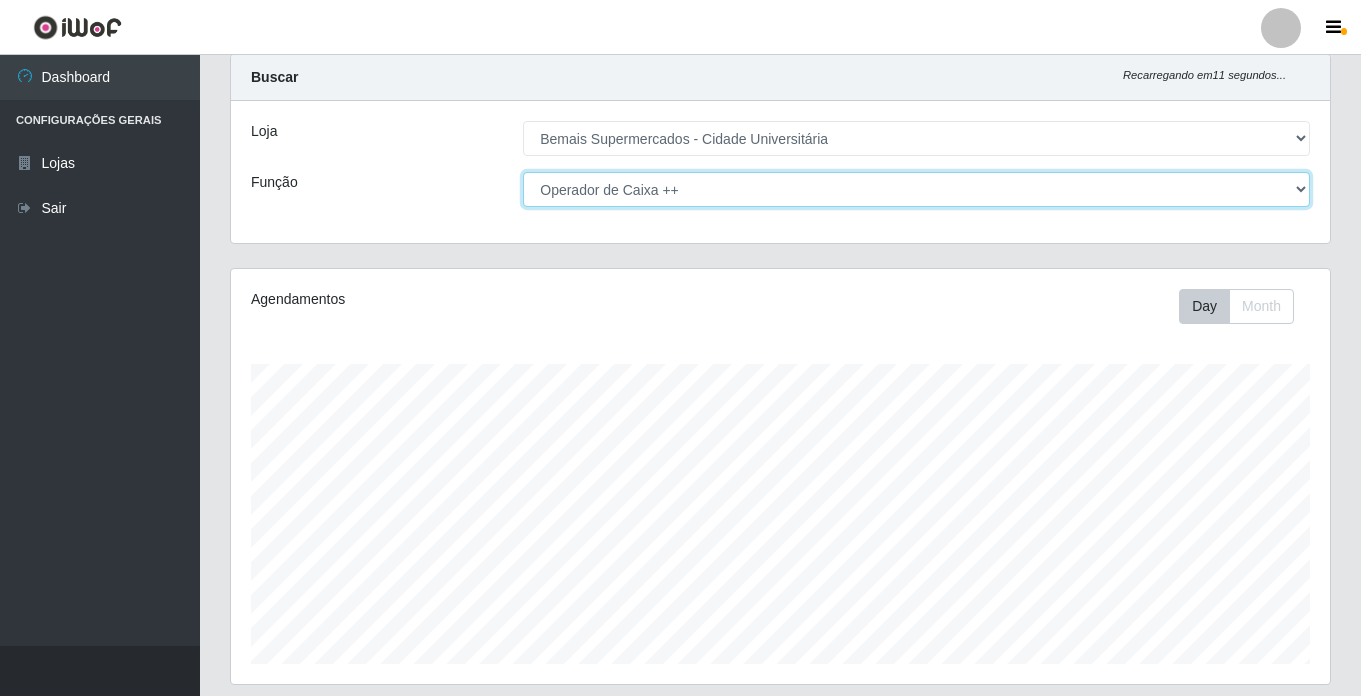 scroll, scrollTop: 276, scrollLeft: 0, axis: vertical 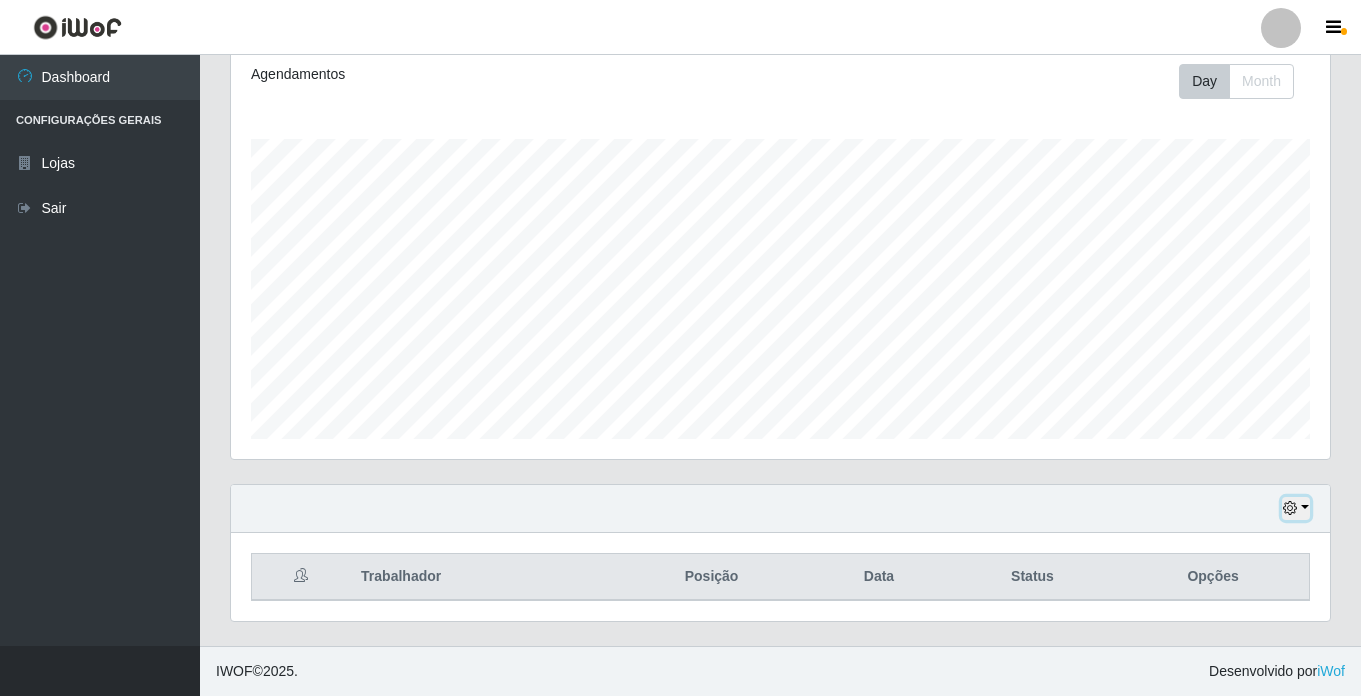 click at bounding box center [1296, 508] 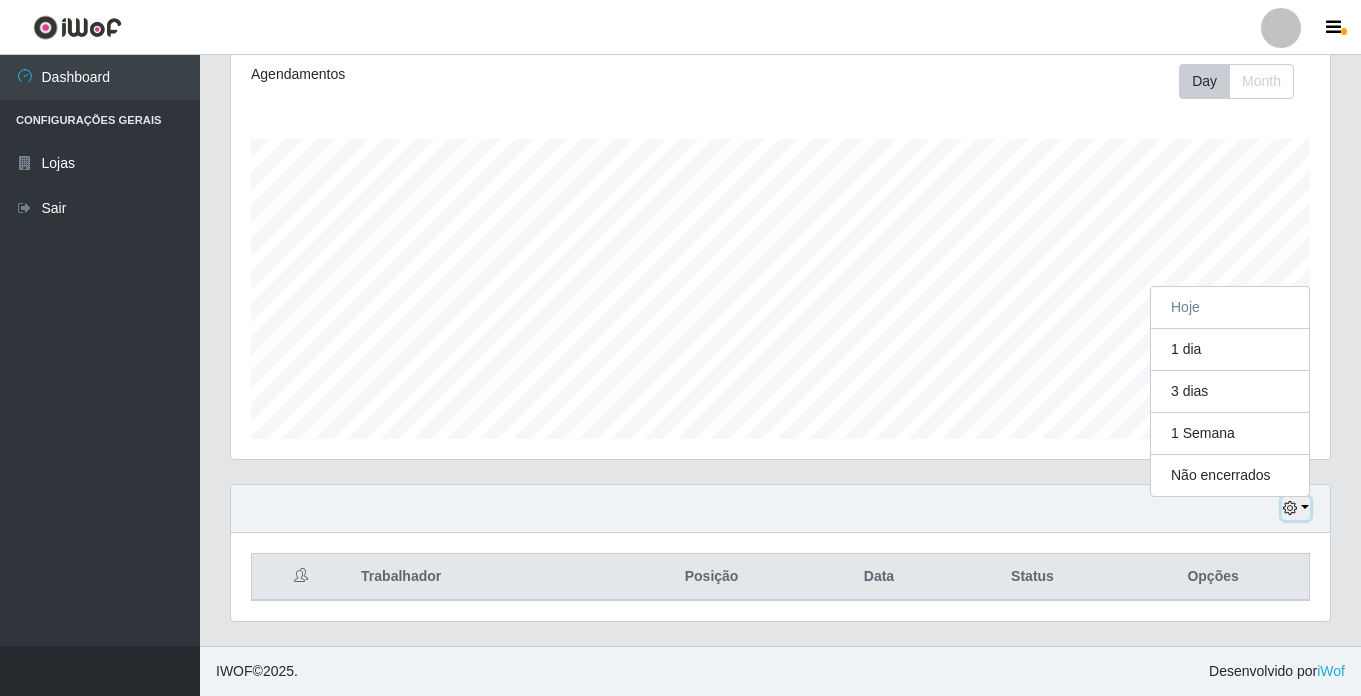 scroll, scrollTop: 415, scrollLeft: 1099, axis: both 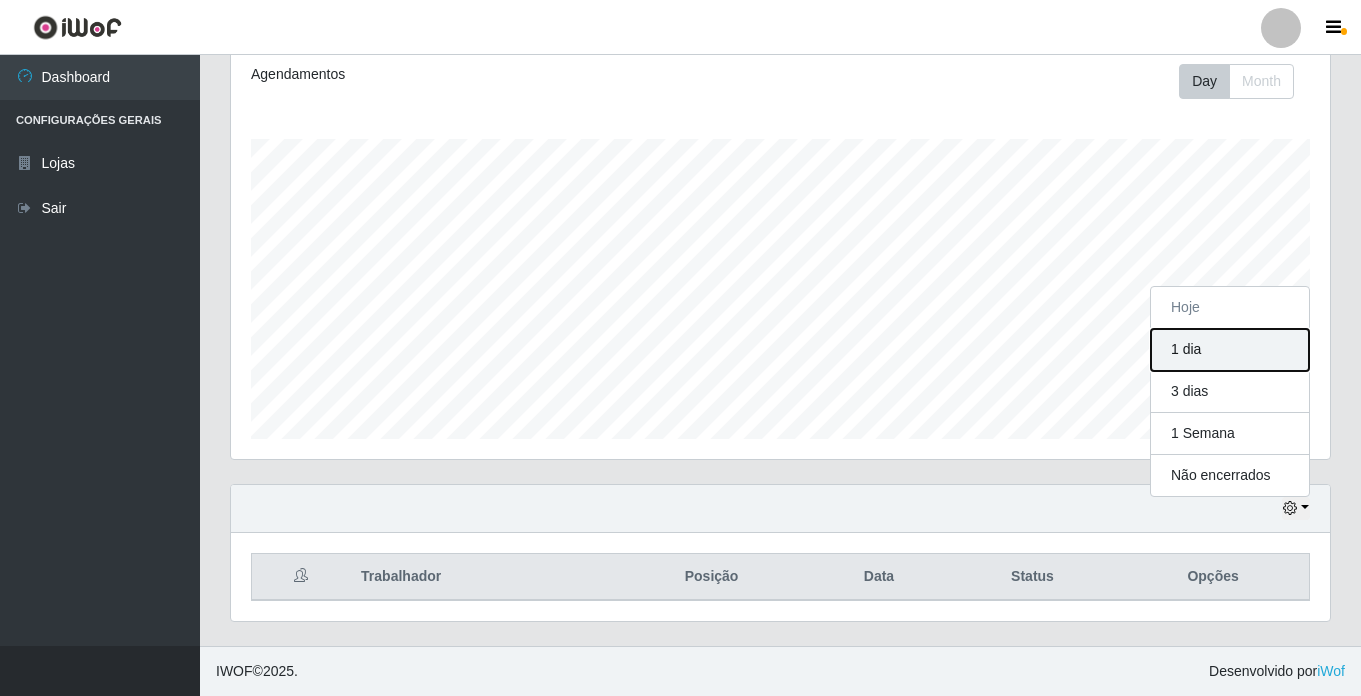 click on "1 dia" at bounding box center [1230, 350] 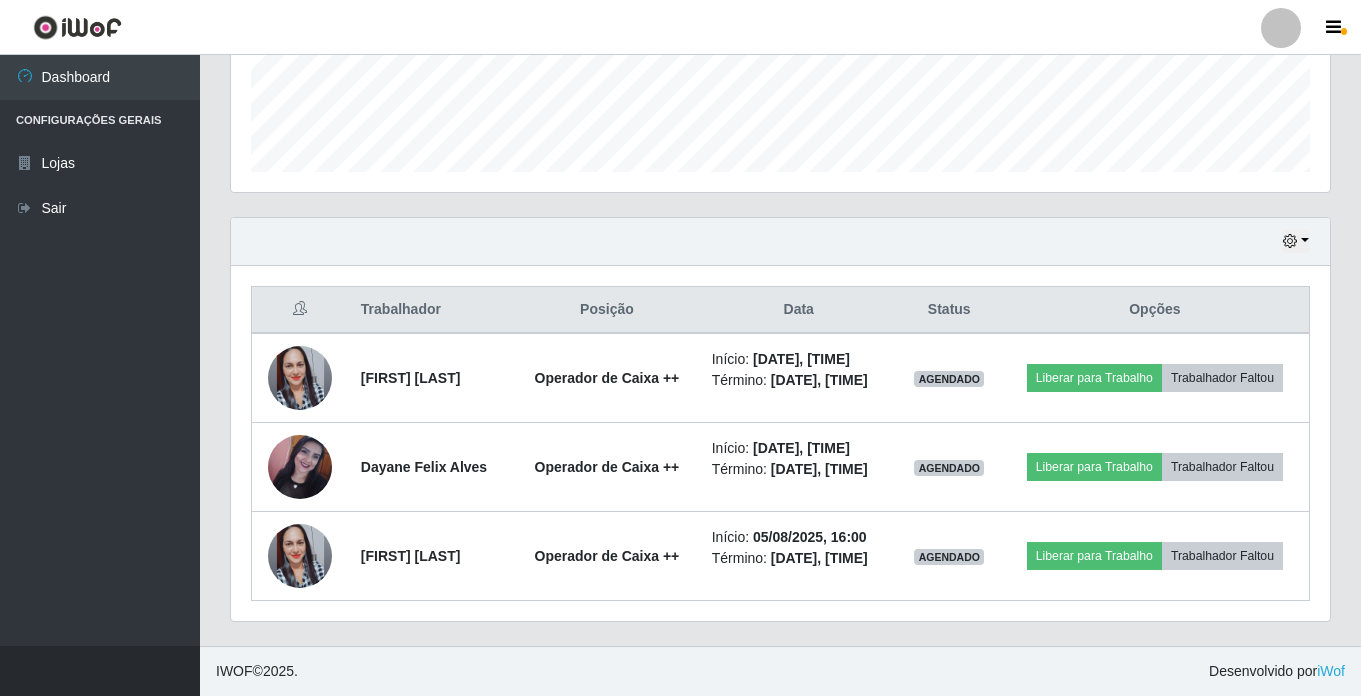 scroll, scrollTop: 343, scrollLeft: 0, axis: vertical 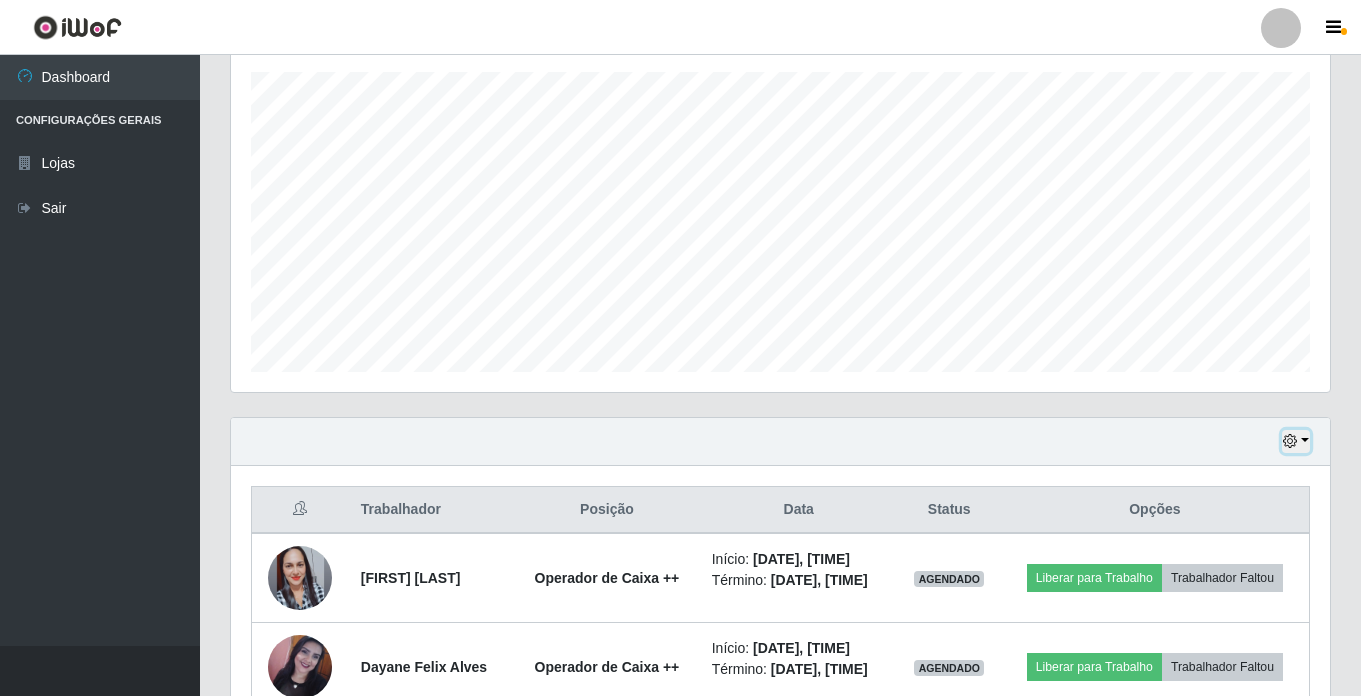 click at bounding box center [1290, 441] 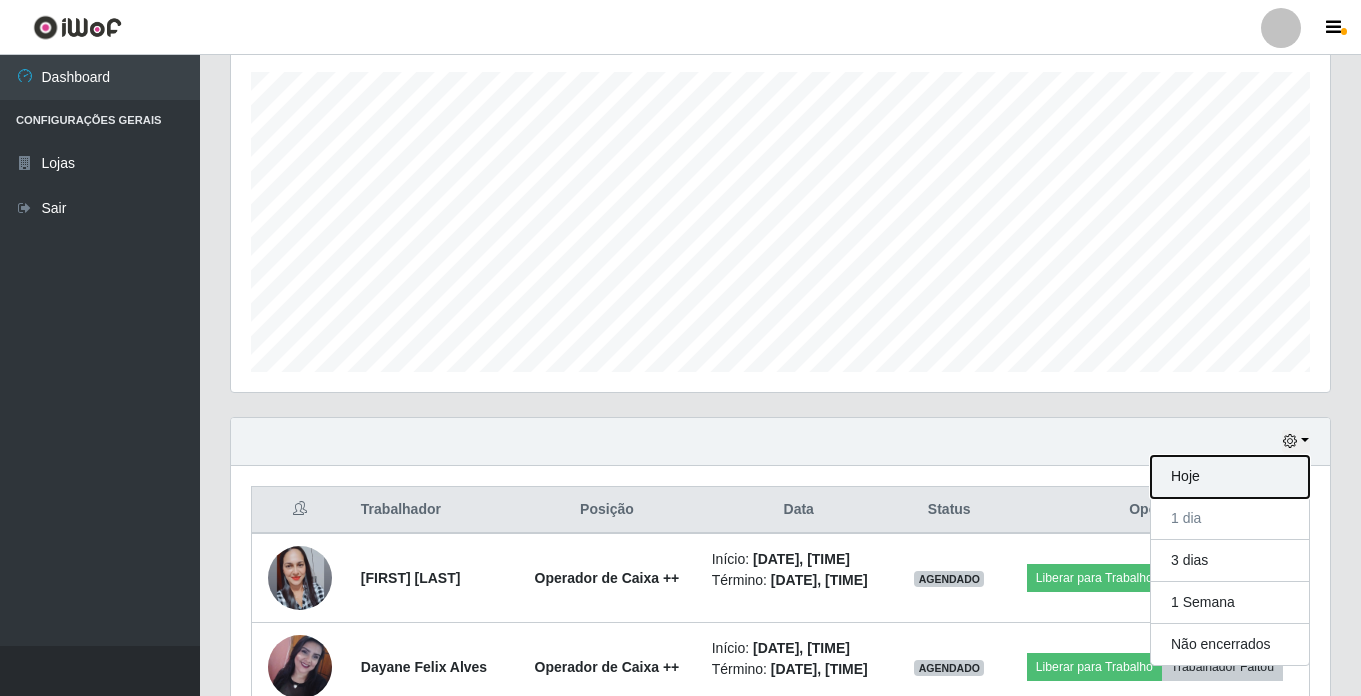 click on "Hoje" at bounding box center [1230, 477] 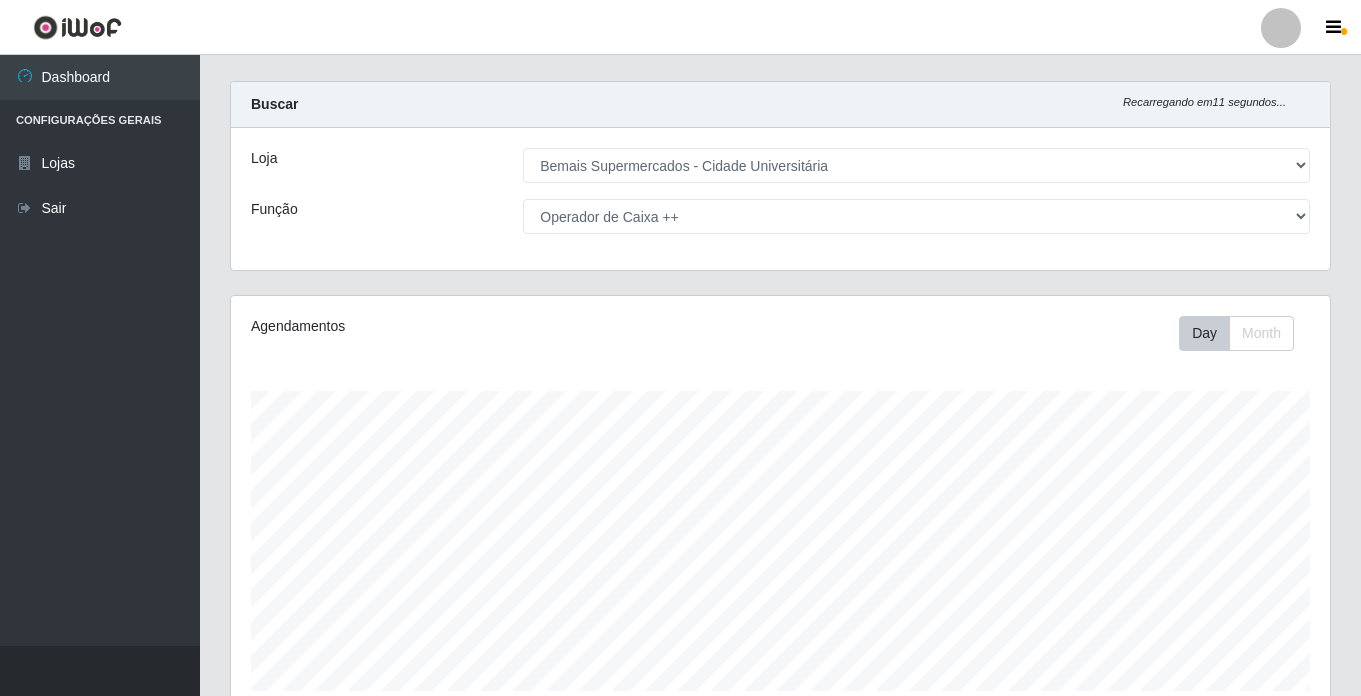 scroll, scrollTop: 0, scrollLeft: 0, axis: both 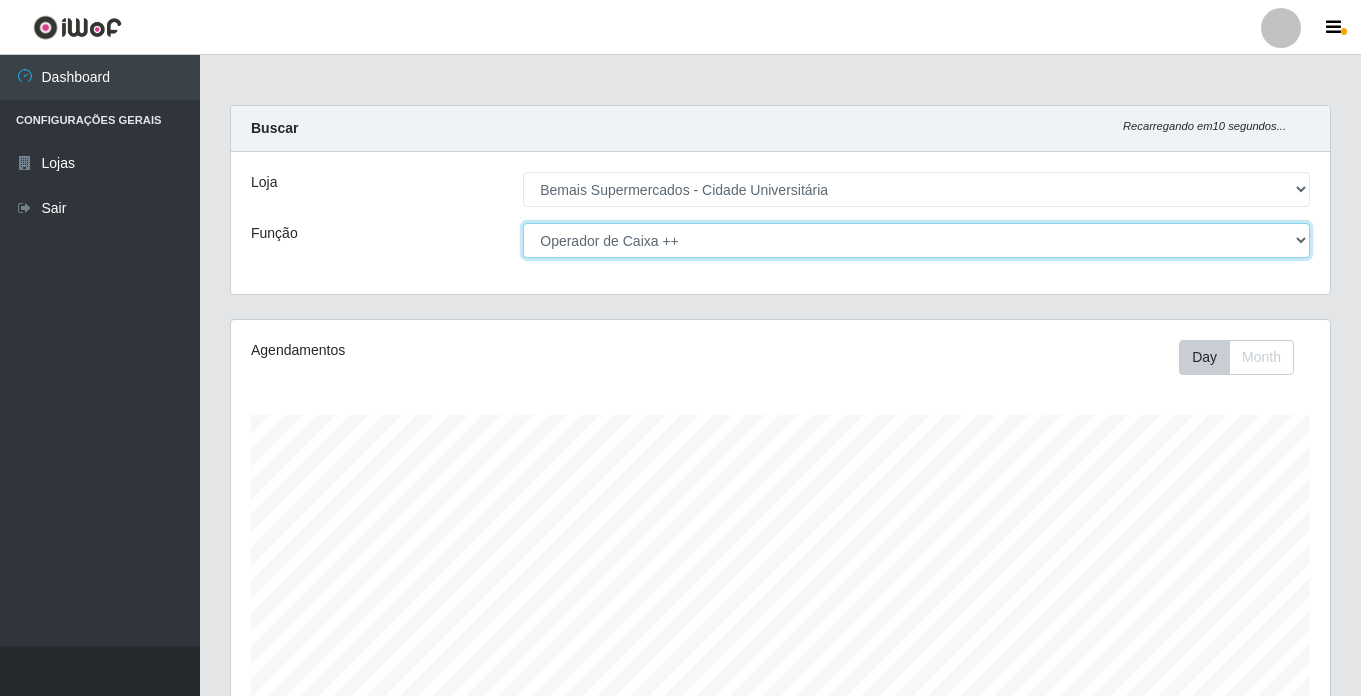 click on "[Selecione...] ASG ASG + ASG ++ Auxiliar de Estacionamento Auxiliar de Estacionamento + Auxiliar de Estacionamento ++ Auxiliar de Sushiman Auxiliar de Sushiman+ Auxiliar de Sushiman++ Balconista de Açougue  Balconista de Açougue + Balconista de Açougue ++ Balconista de Frios Balconista de Frios + Balconista de Frios ++ Balconista de Padaria  Balconista de Padaria + Balconista de Padaria ++ Embalador Embalador + Embalador ++ Operador de Caixa Operador de Caixa + Operador de Caixa ++ Repositor  Repositor + Repositor ++ Repositor de Hortifruti Repositor de Hortifruti + Repositor de Hortifruti ++" at bounding box center [916, 240] 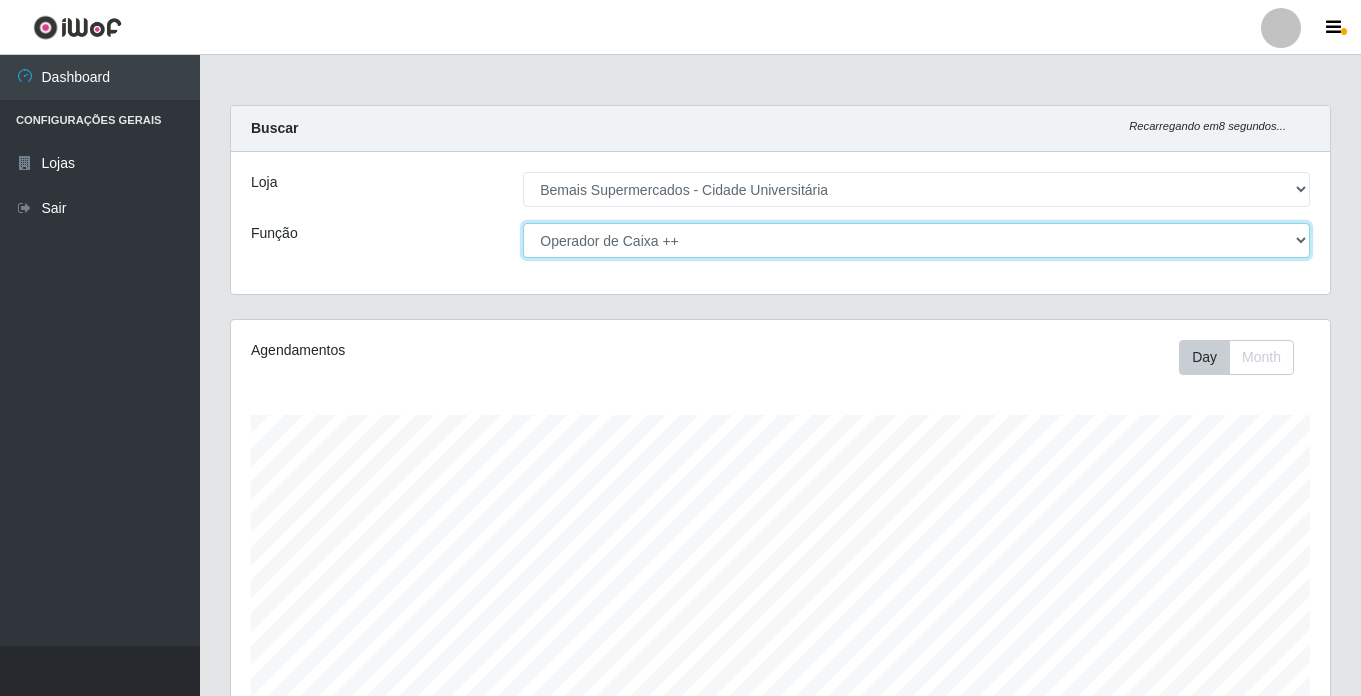 select on "[Selecione...]" 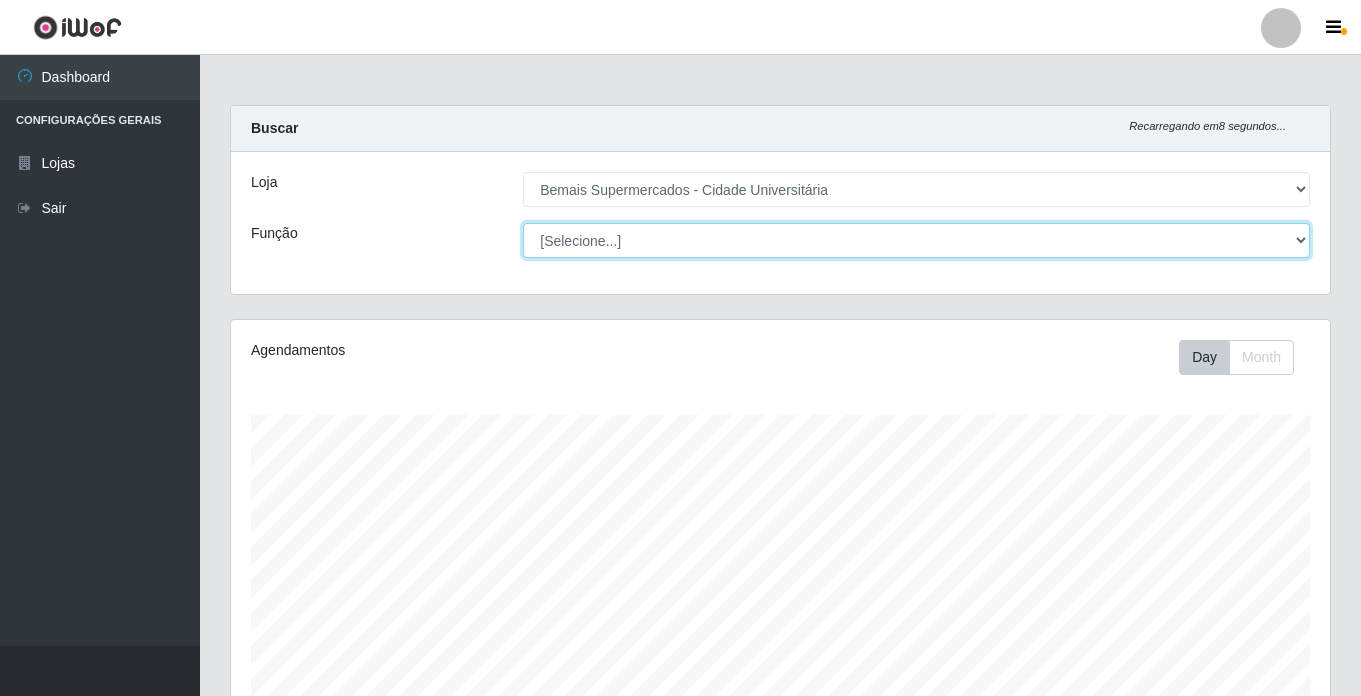 click on "[Selecione...] ASG ASG + ASG ++ Auxiliar de Estacionamento Auxiliar de Estacionamento + Auxiliar de Estacionamento ++ Auxiliar de Sushiman Auxiliar de Sushiman+ Auxiliar de Sushiman++ Balconista de Açougue  Balconista de Açougue + Balconista de Açougue ++ Balconista de Frios Balconista de Frios + Balconista de Frios ++ Balconista de Padaria  Balconista de Padaria + Balconista de Padaria ++ Embalador Embalador + Embalador ++ Operador de Caixa Operador de Caixa + Operador de Caixa ++ Repositor  Repositor + Repositor ++ Repositor de Hortifruti Repositor de Hortifruti + Repositor de Hortifruti ++" at bounding box center [916, 240] 